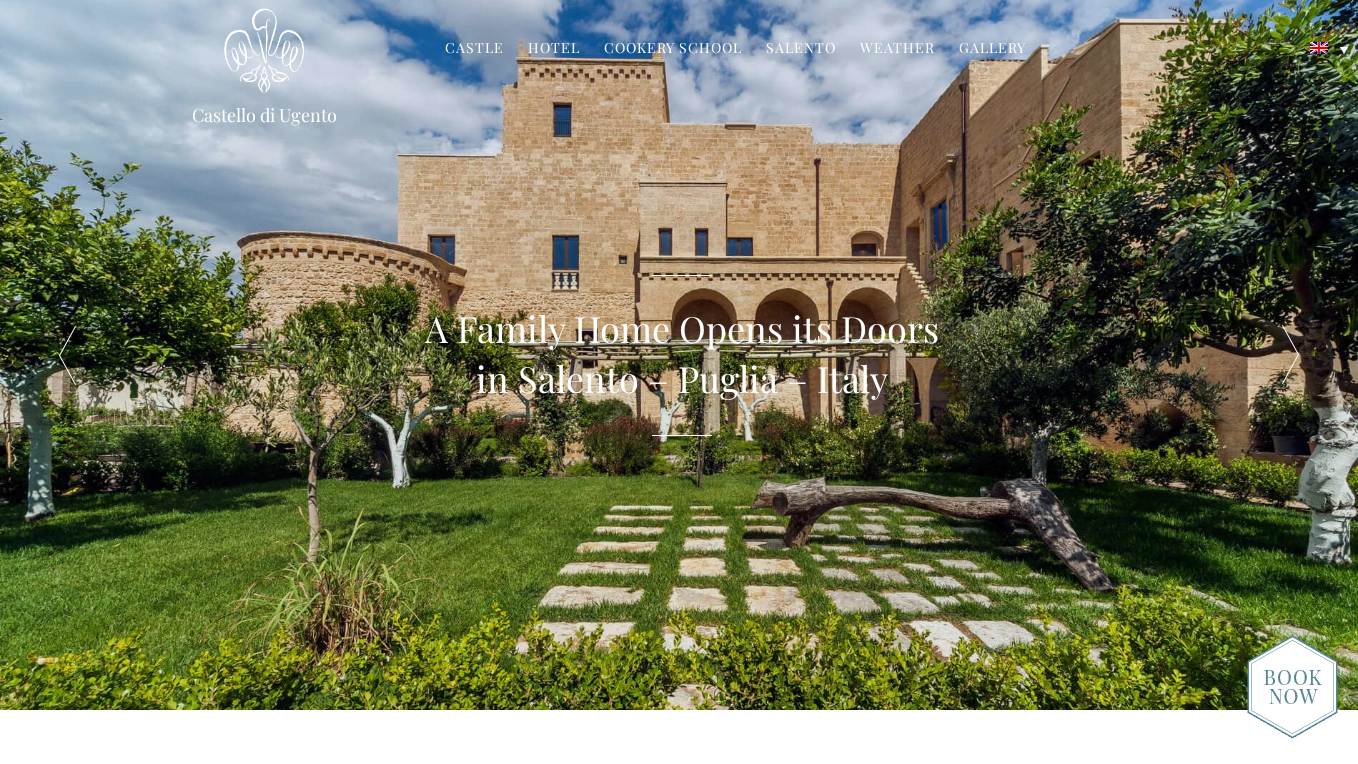 scroll, scrollTop: 0, scrollLeft: 0, axis: both 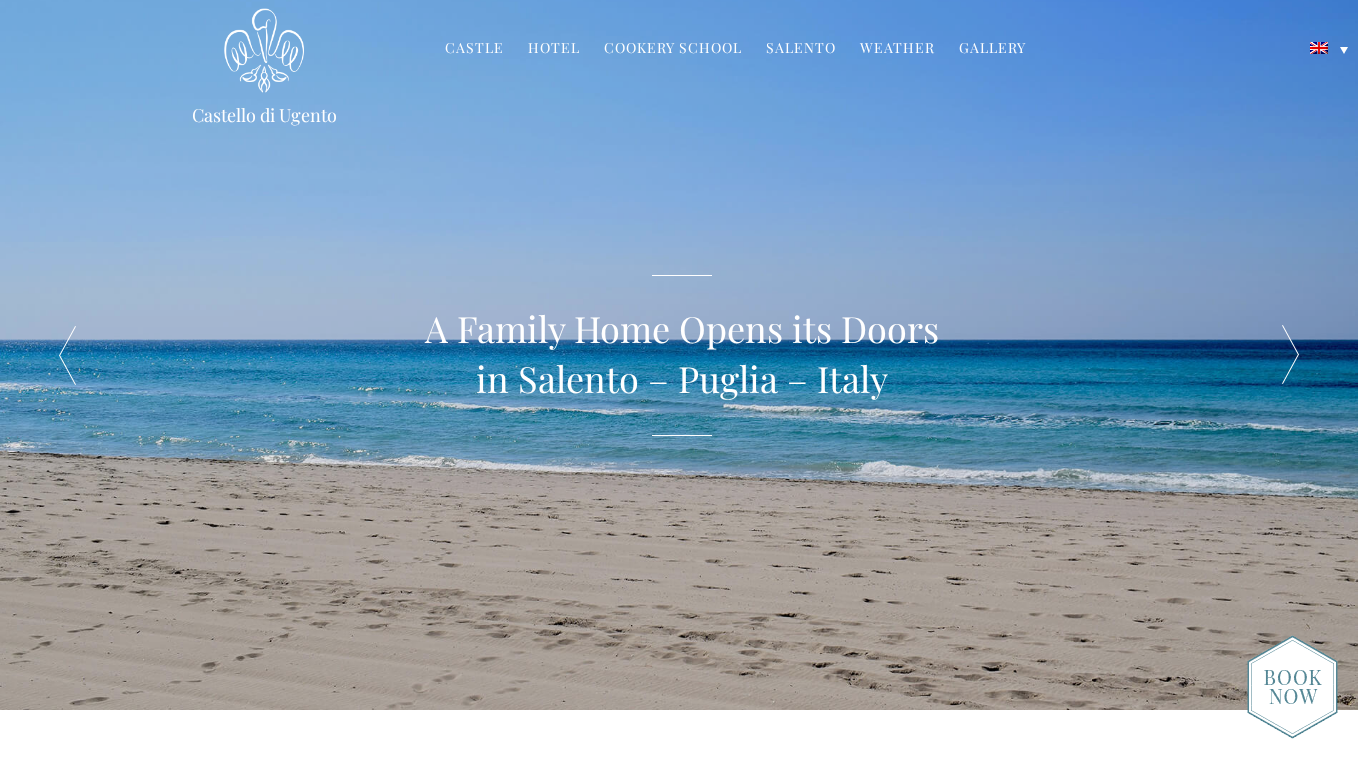 click on "Gallery" at bounding box center (992, 49) 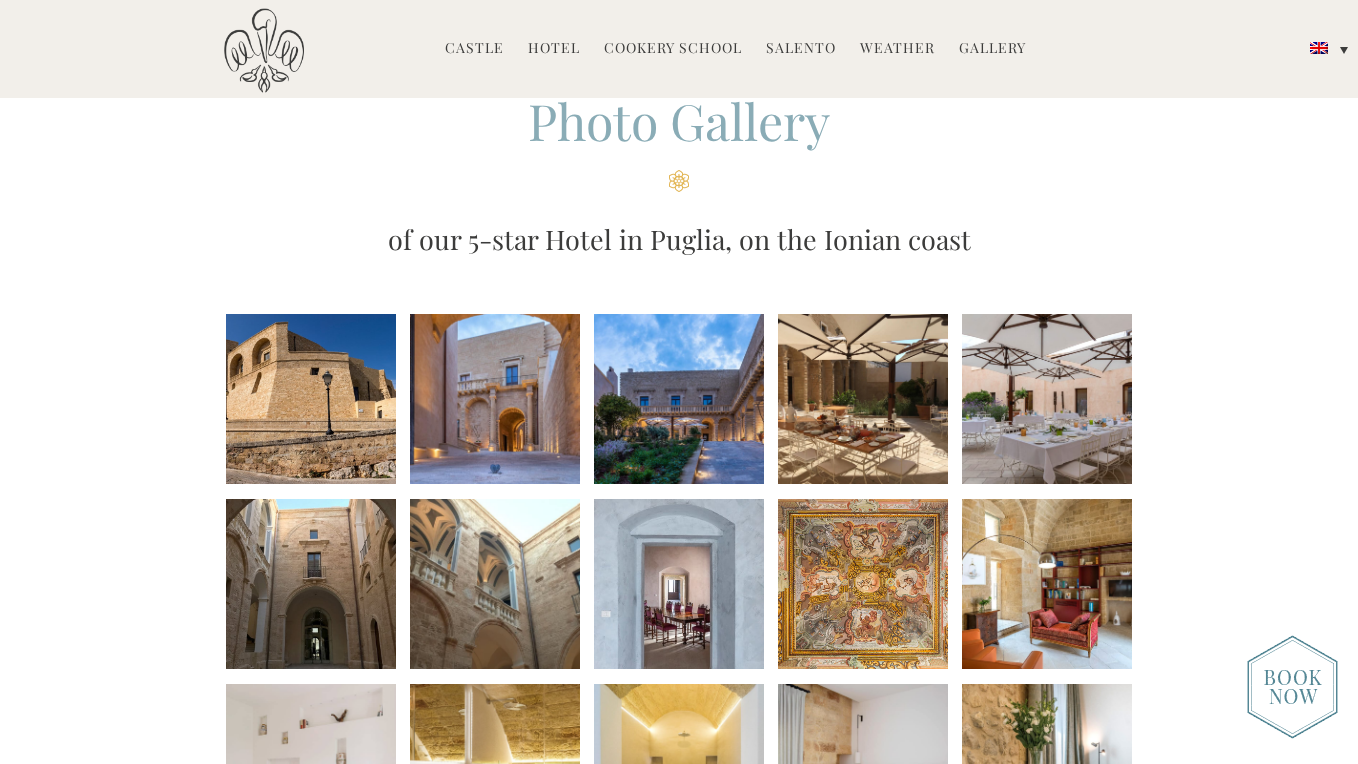 scroll, scrollTop: 96, scrollLeft: 0, axis: vertical 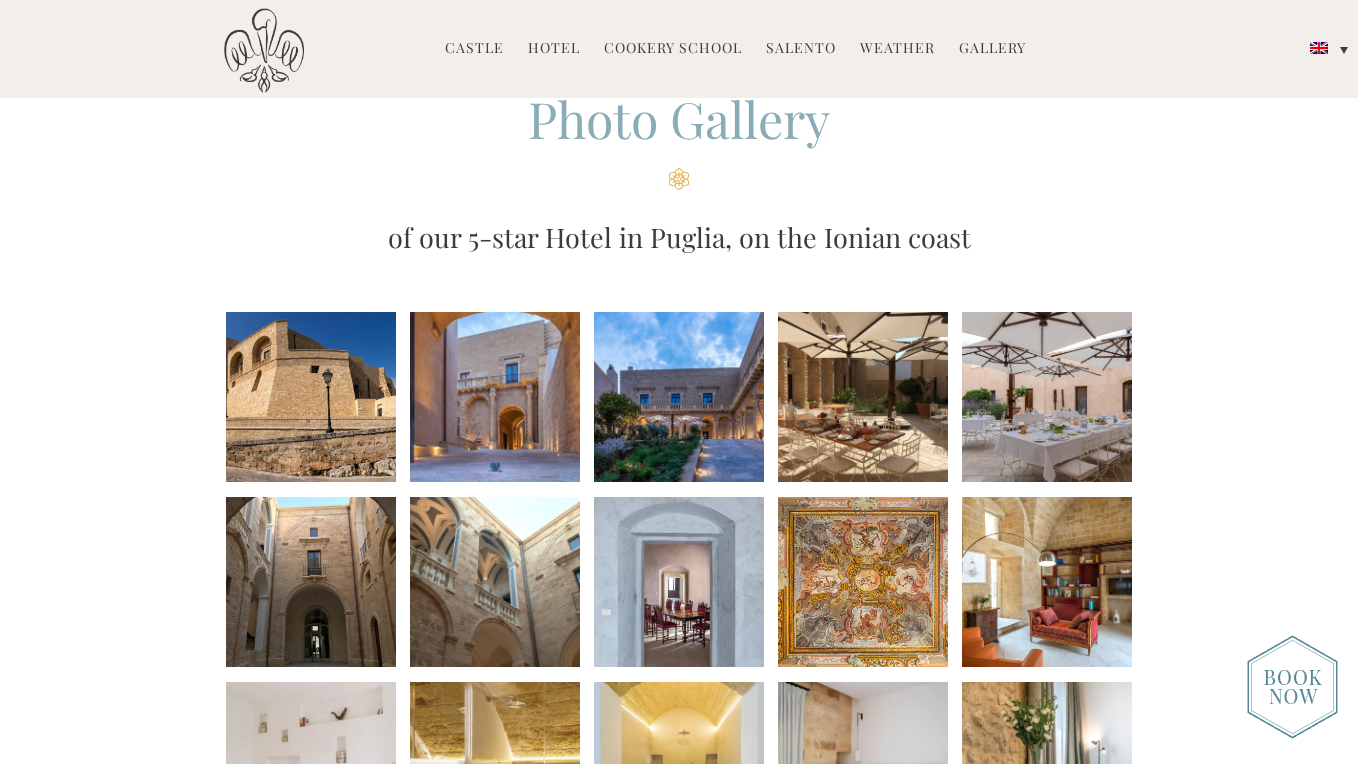 click at bounding box center (863, 397) 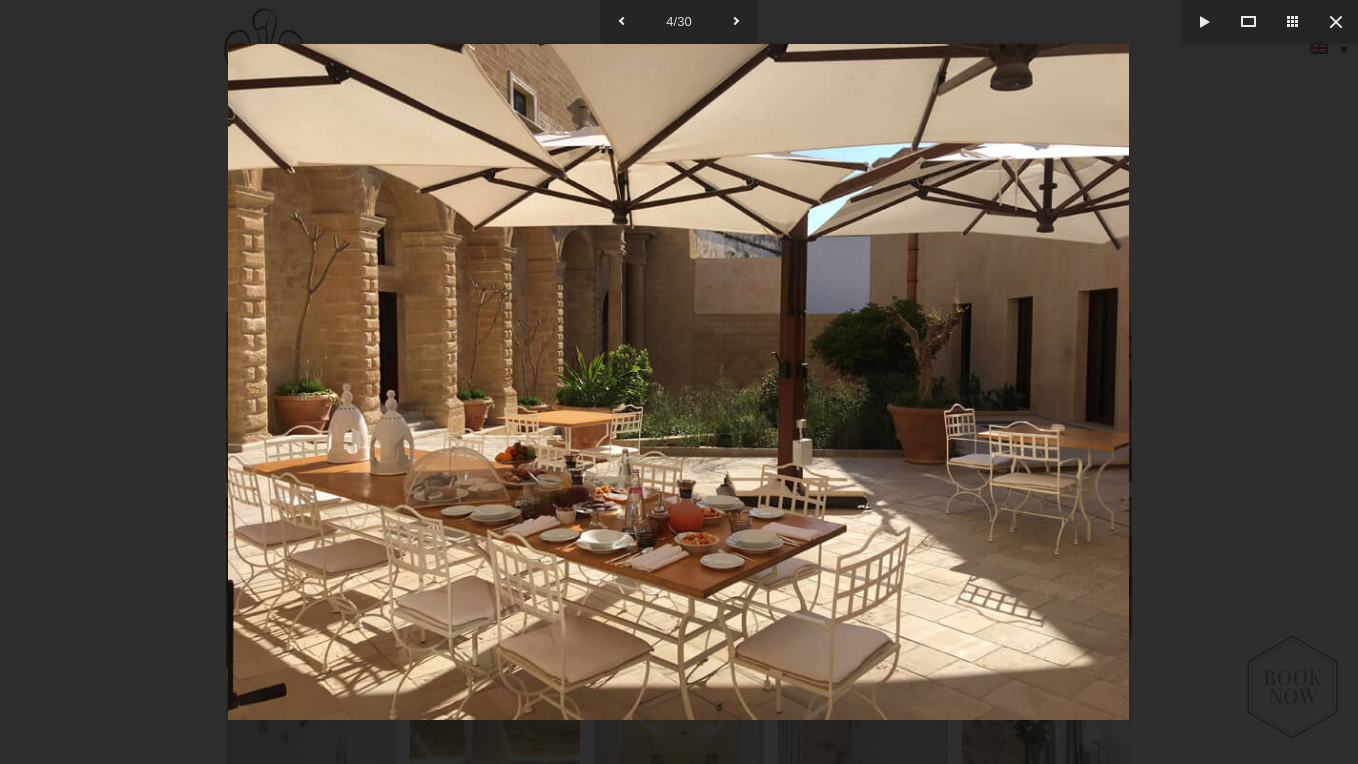 click at bounding box center (679, 382) 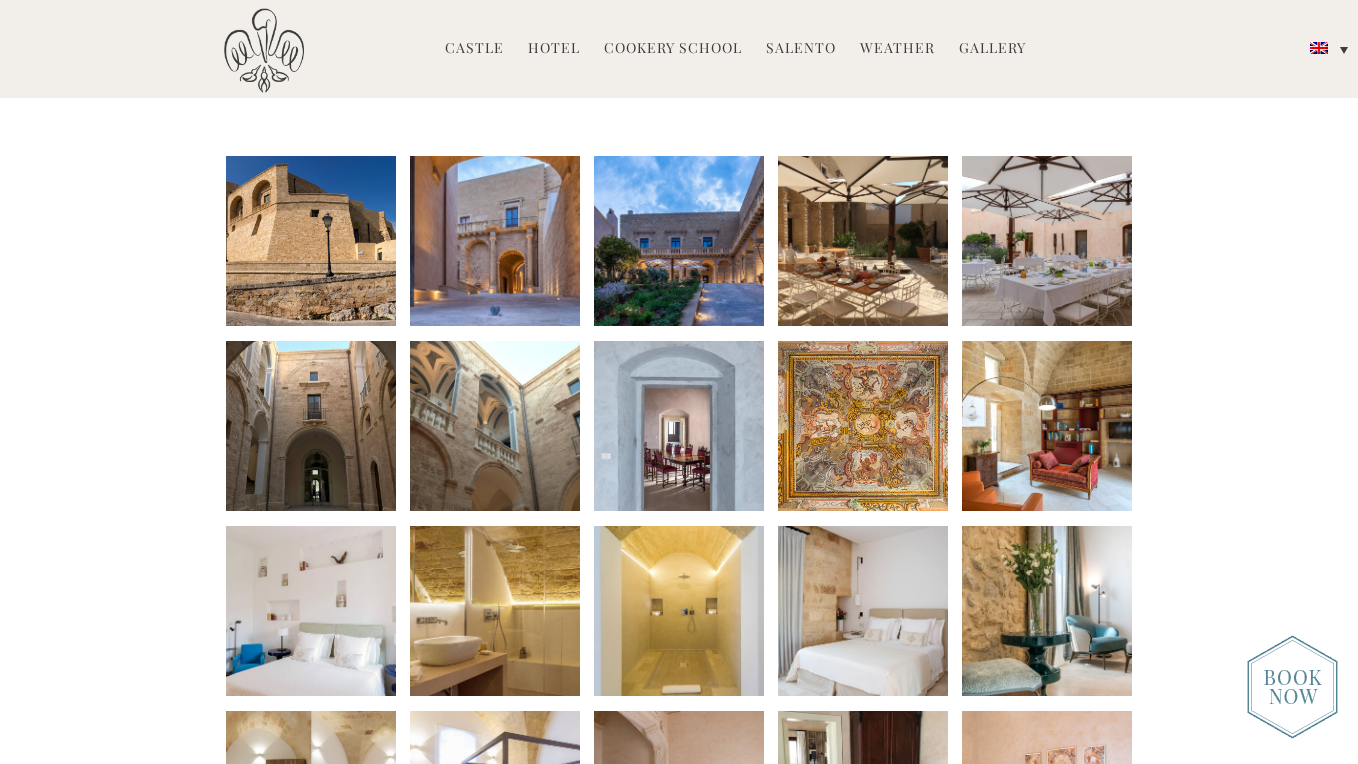 scroll, scrollTop: 281, scrollLeft: 0, axis: vertical 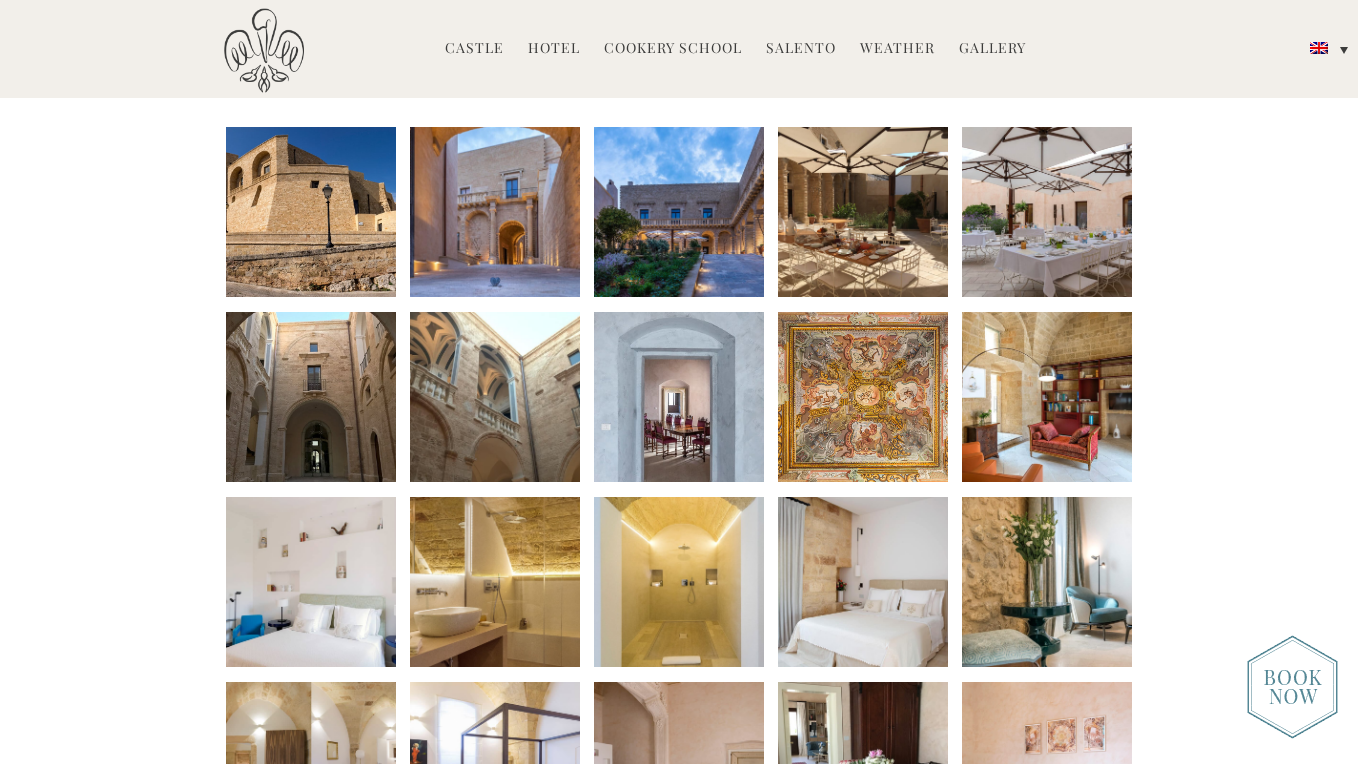click at bounding box center [1047, 397] 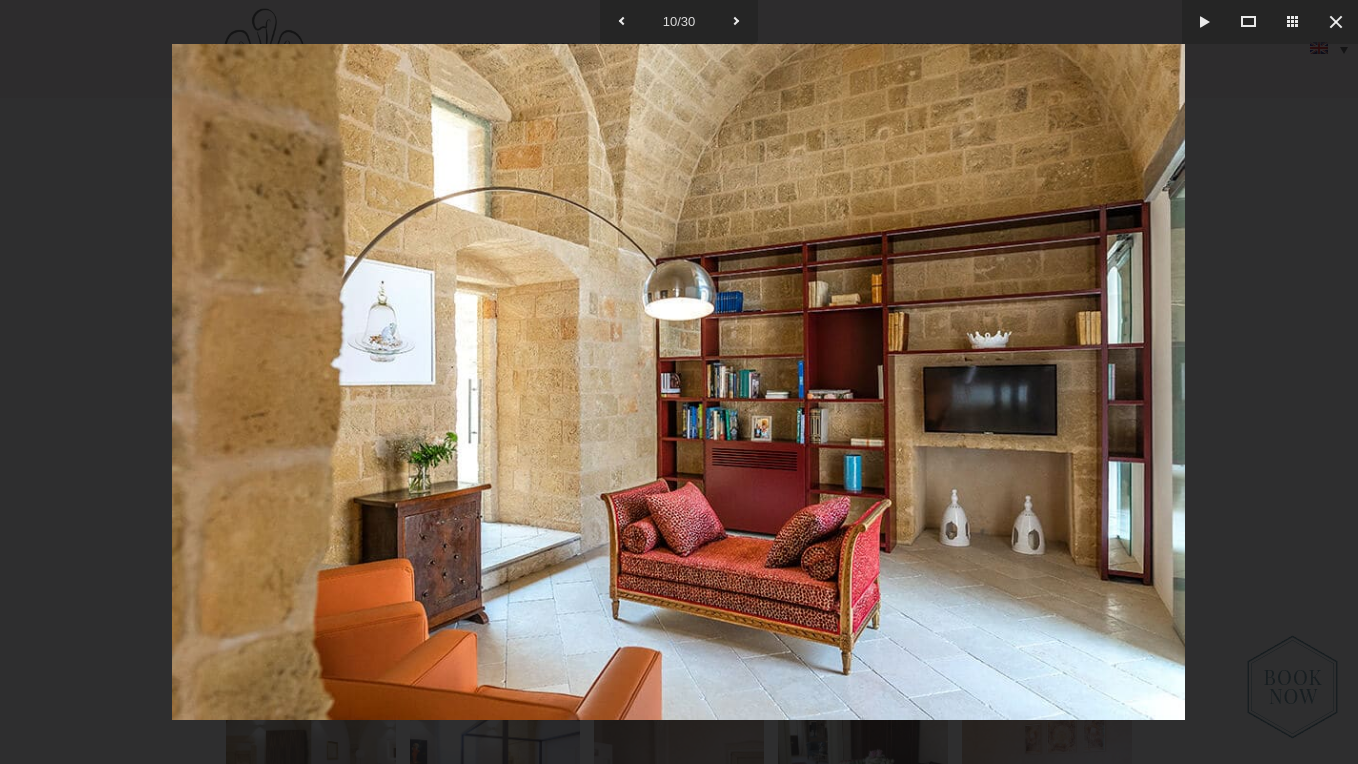 click at bounding box center (679, 382) 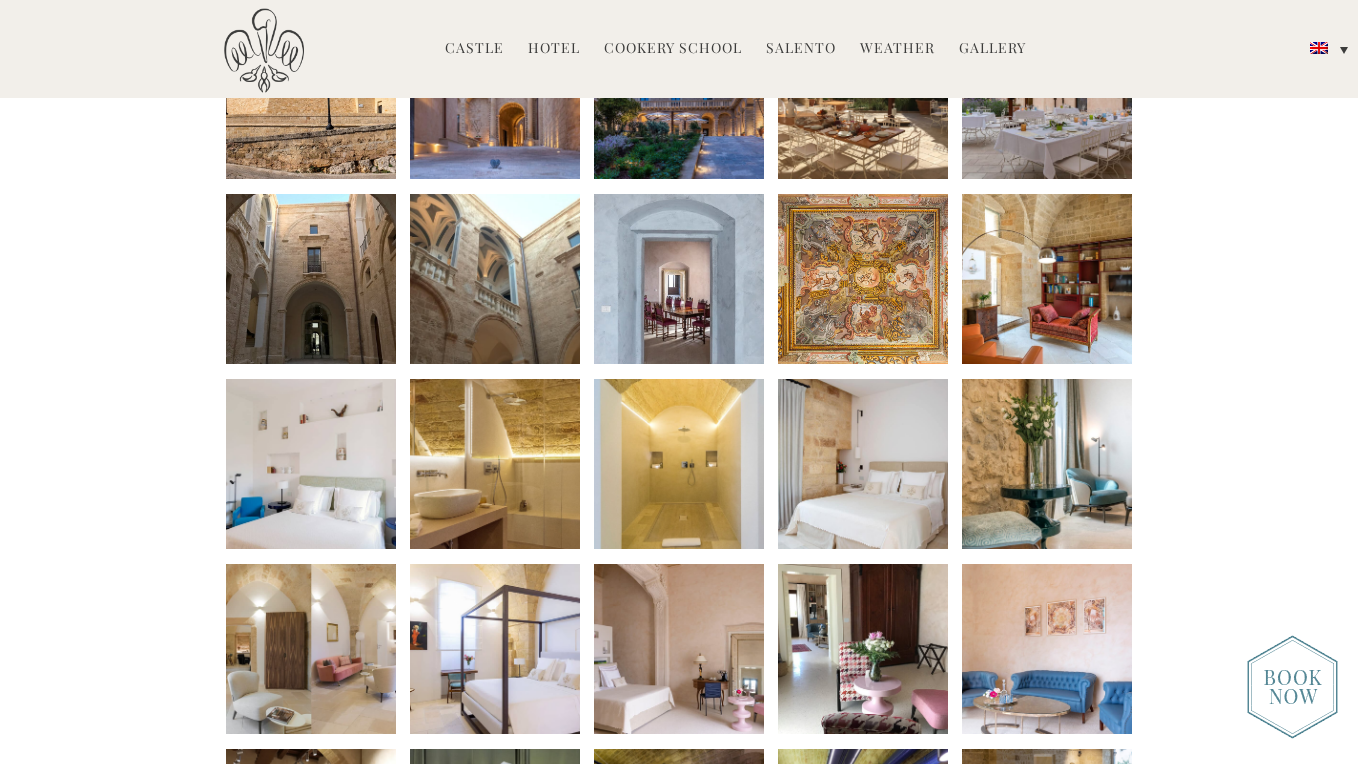 scroll, scrollTop: 400, scrollLeft: 0, axis: vertical 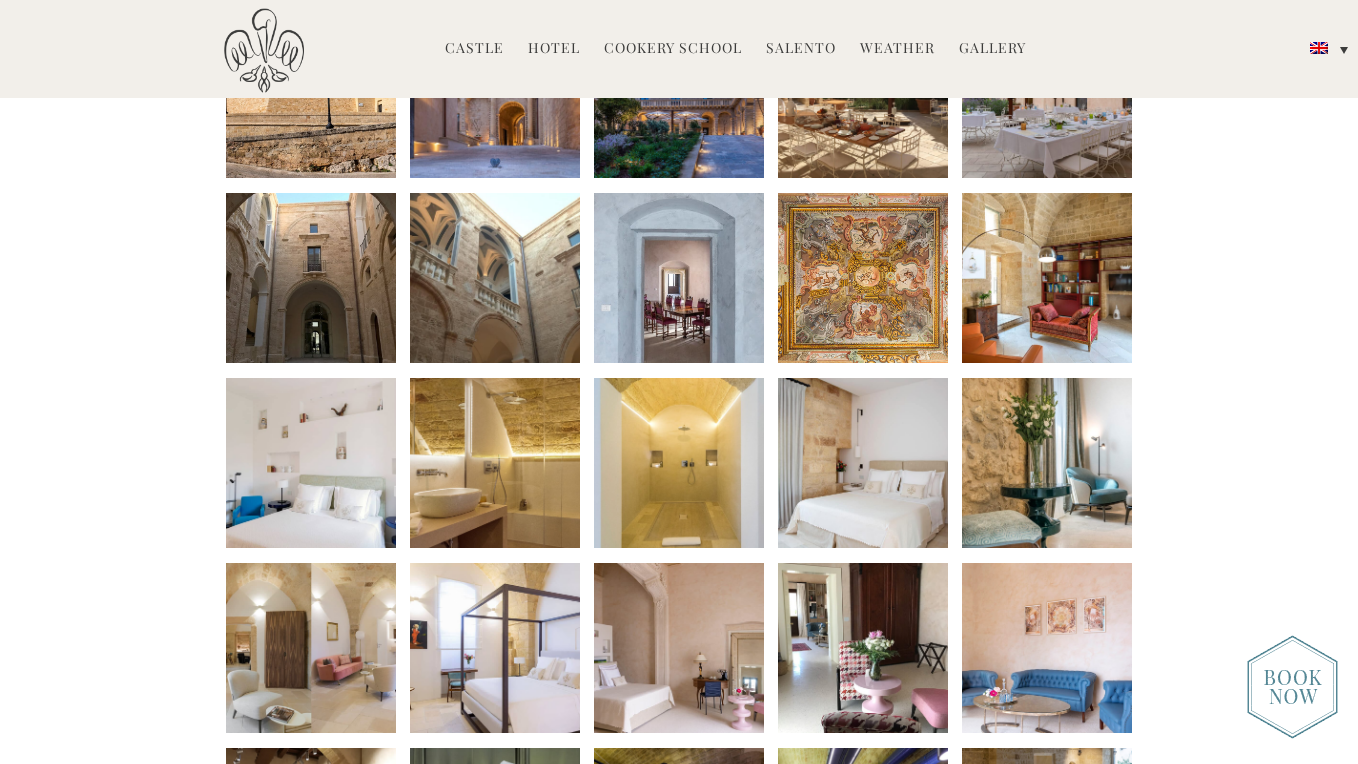 click at bounding box center (495, 463) 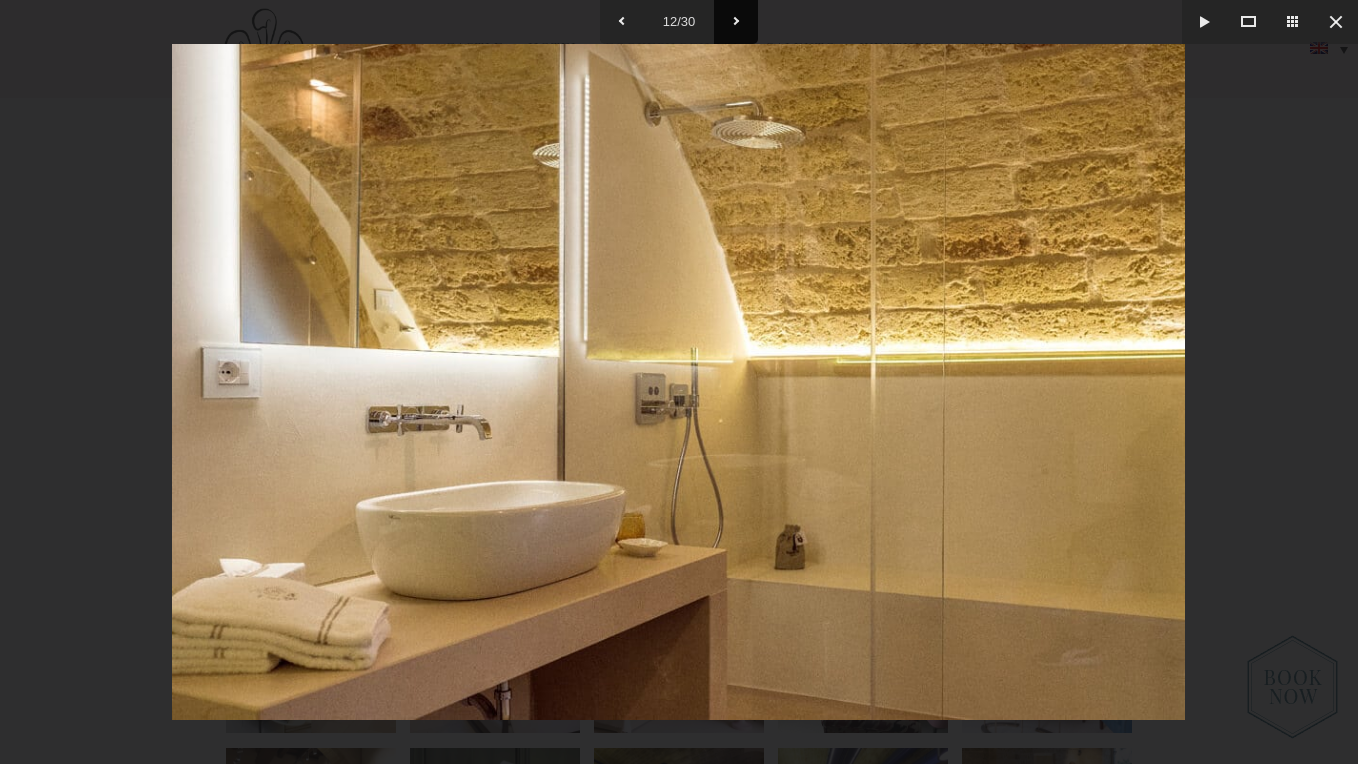 click at bounding box center [736, 22] 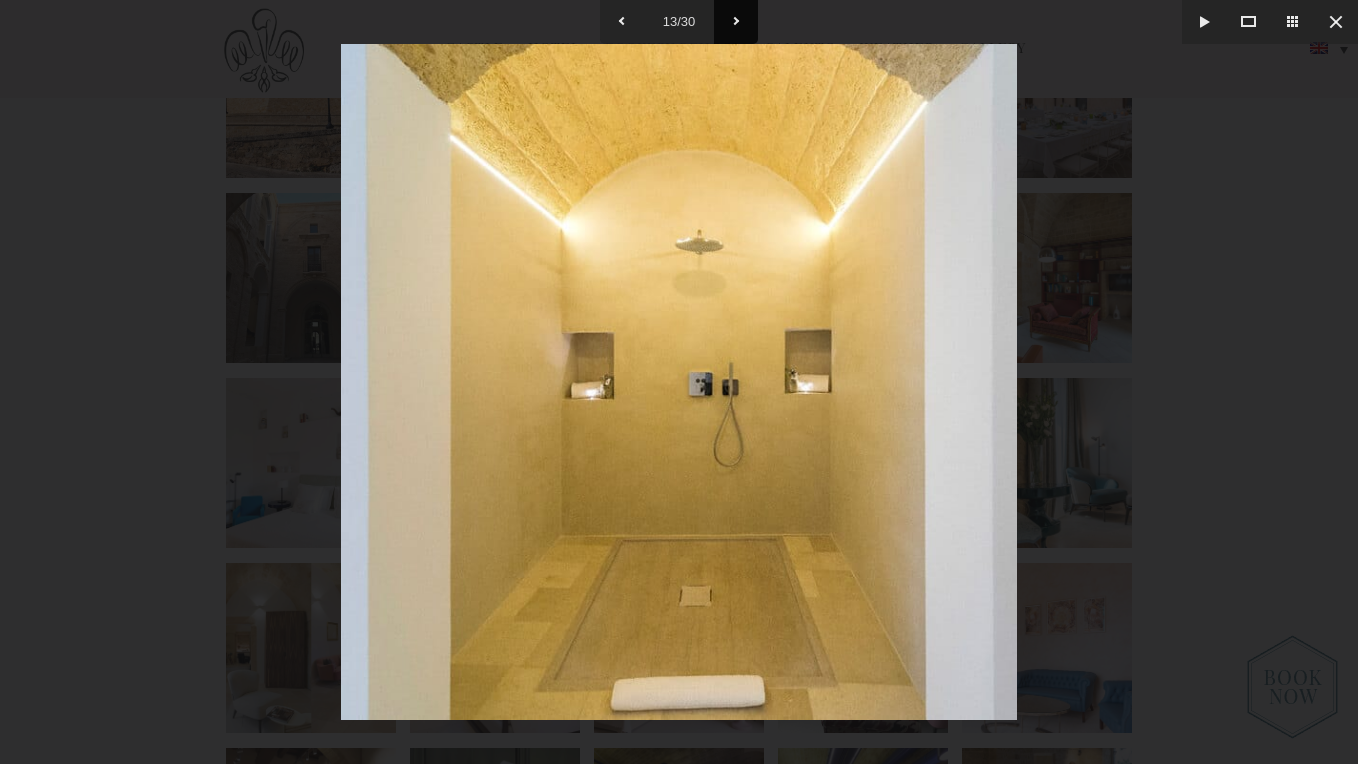 click at bounding box center (736, 22) 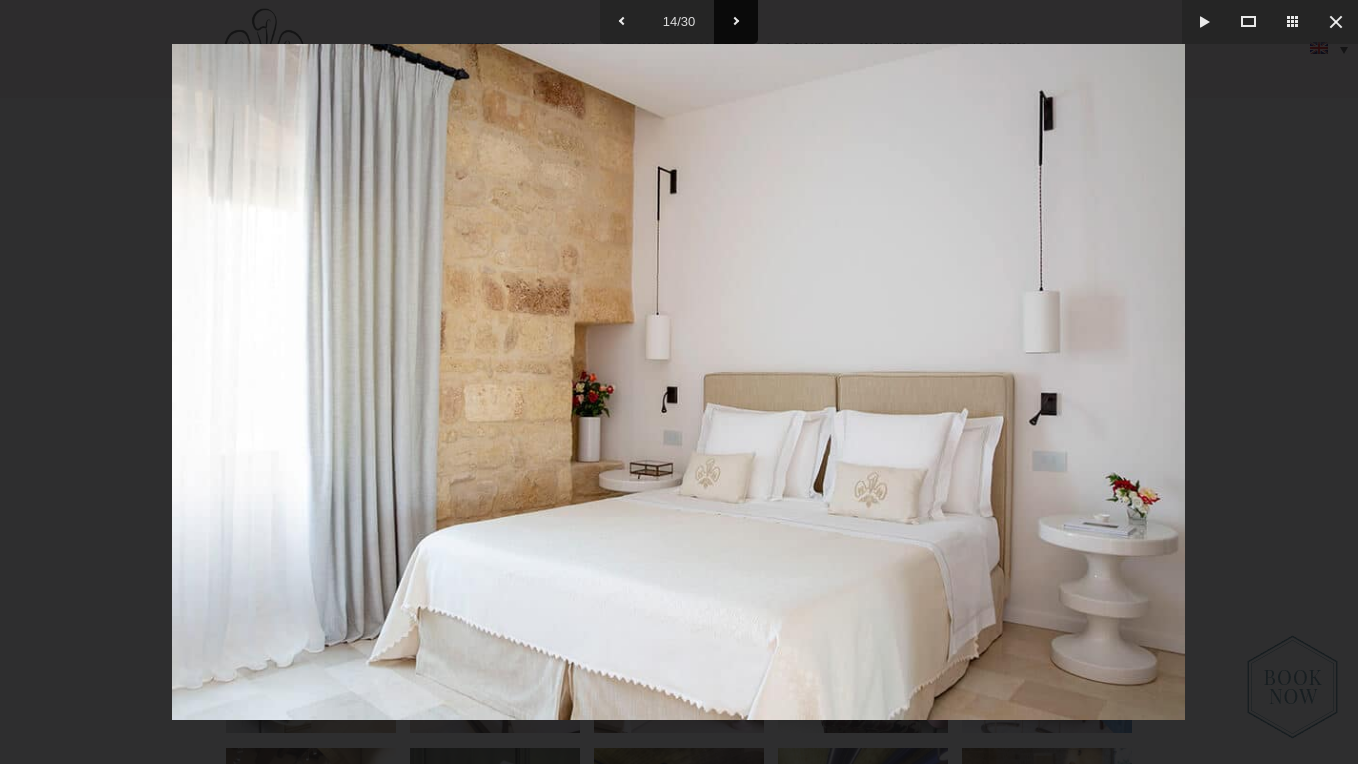 click at bounding box center (736, 22) 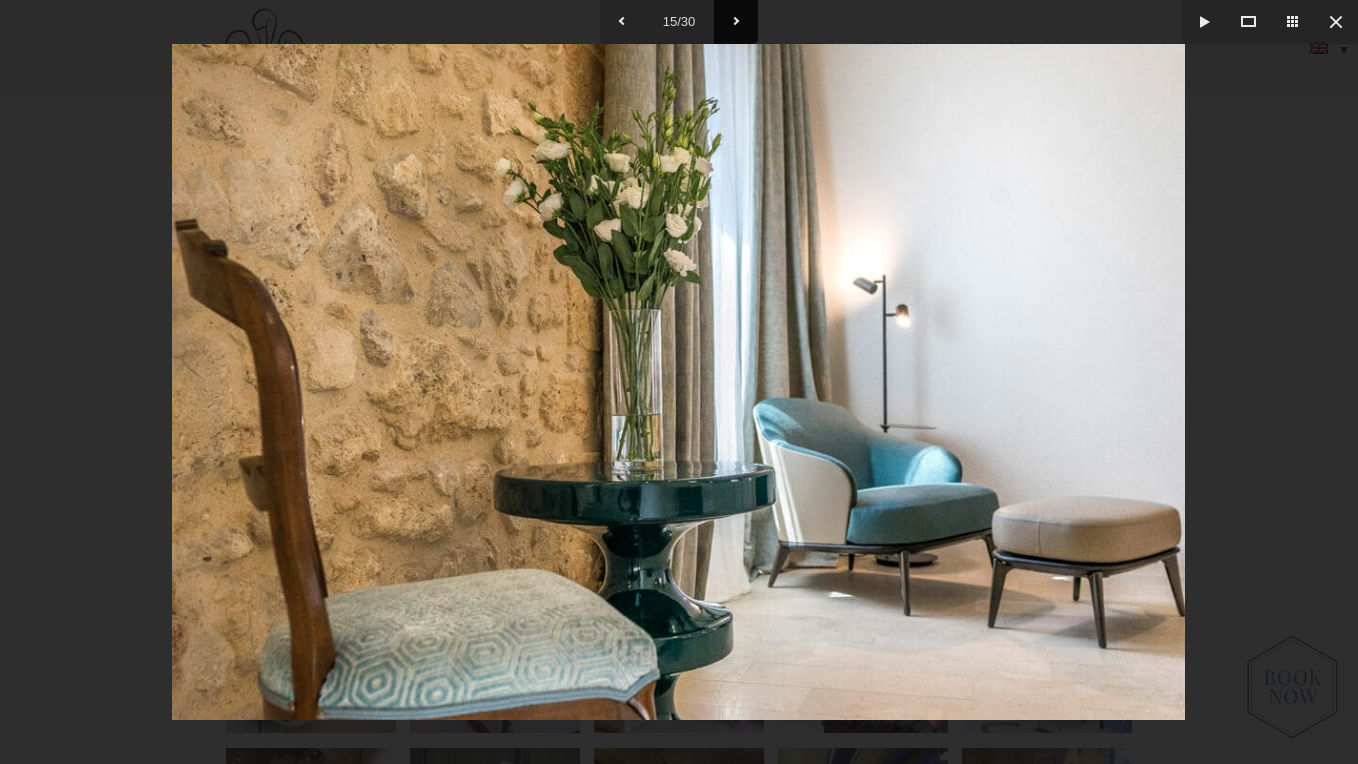 click at bounding box center (736, 22) 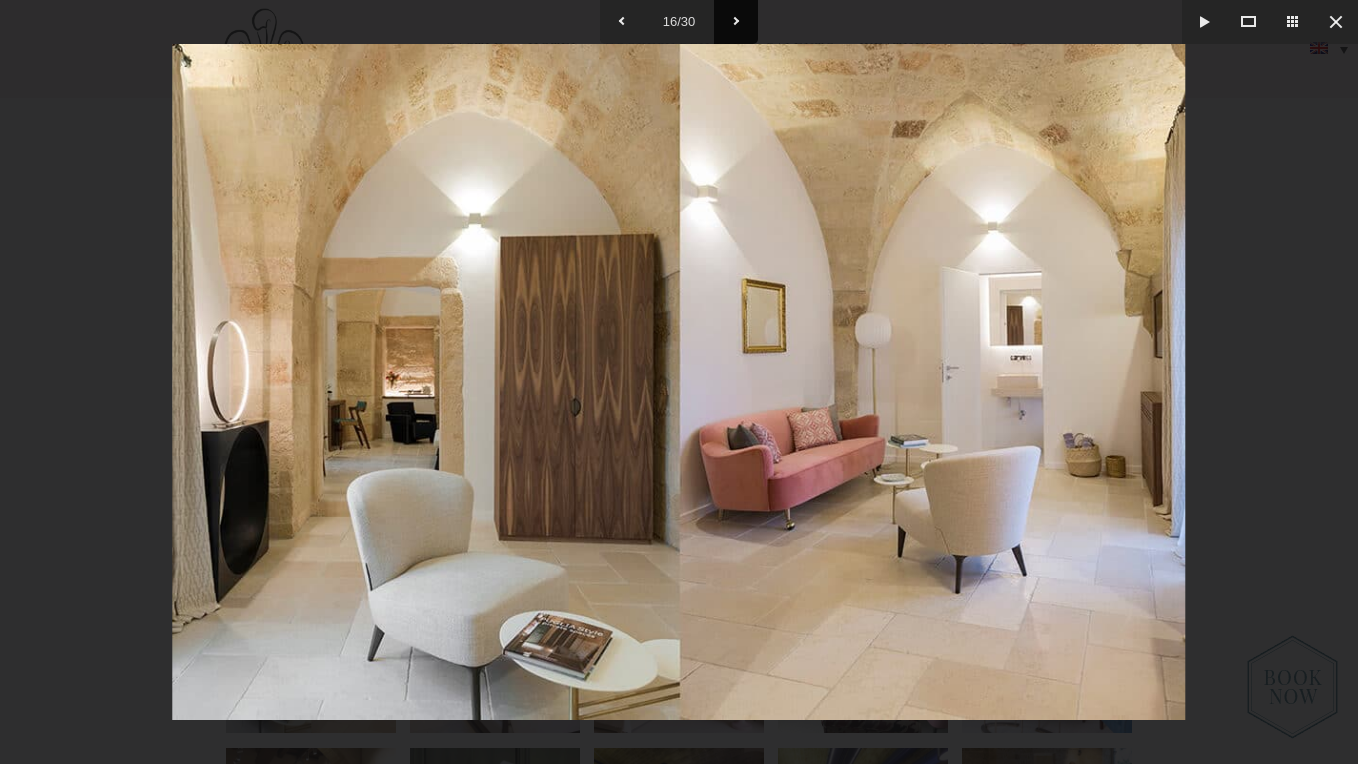click at bounding box center [736, 22] 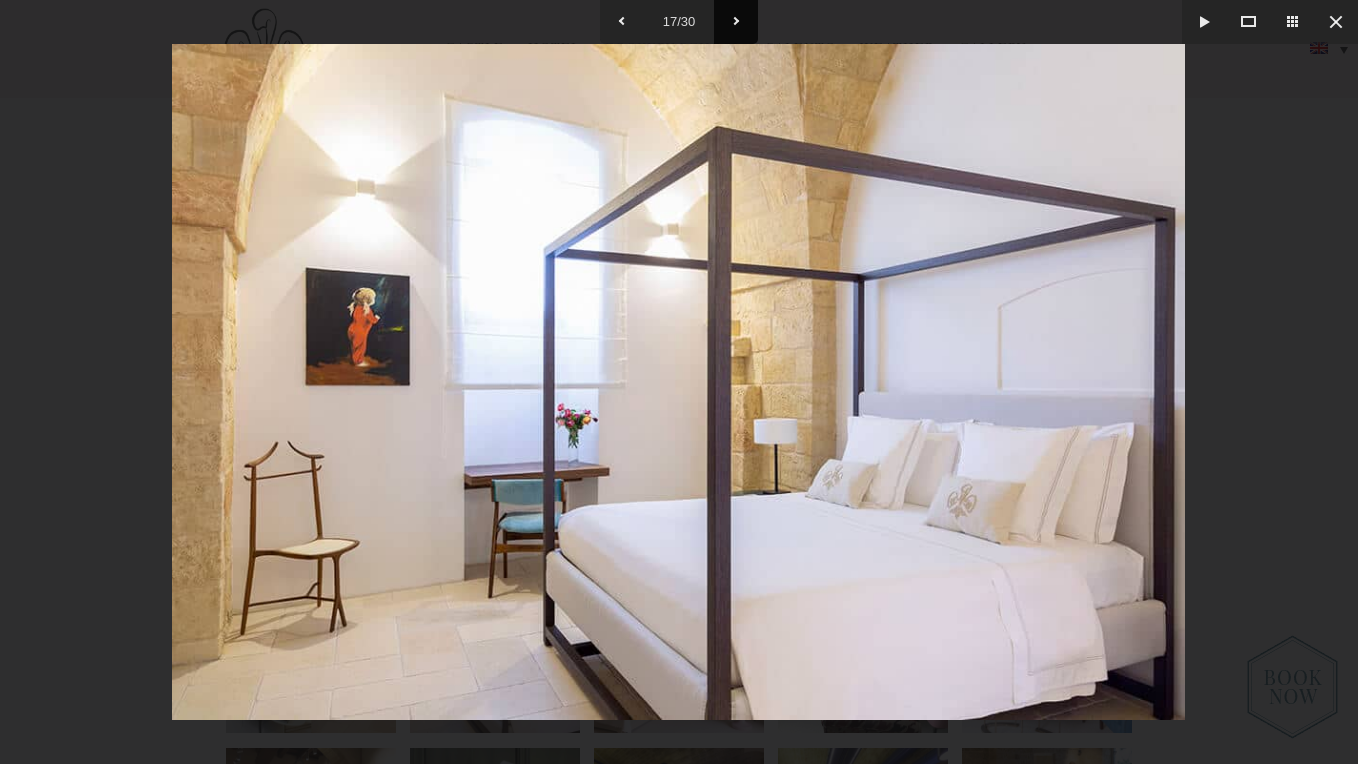 click at bounding box center (736, 22) 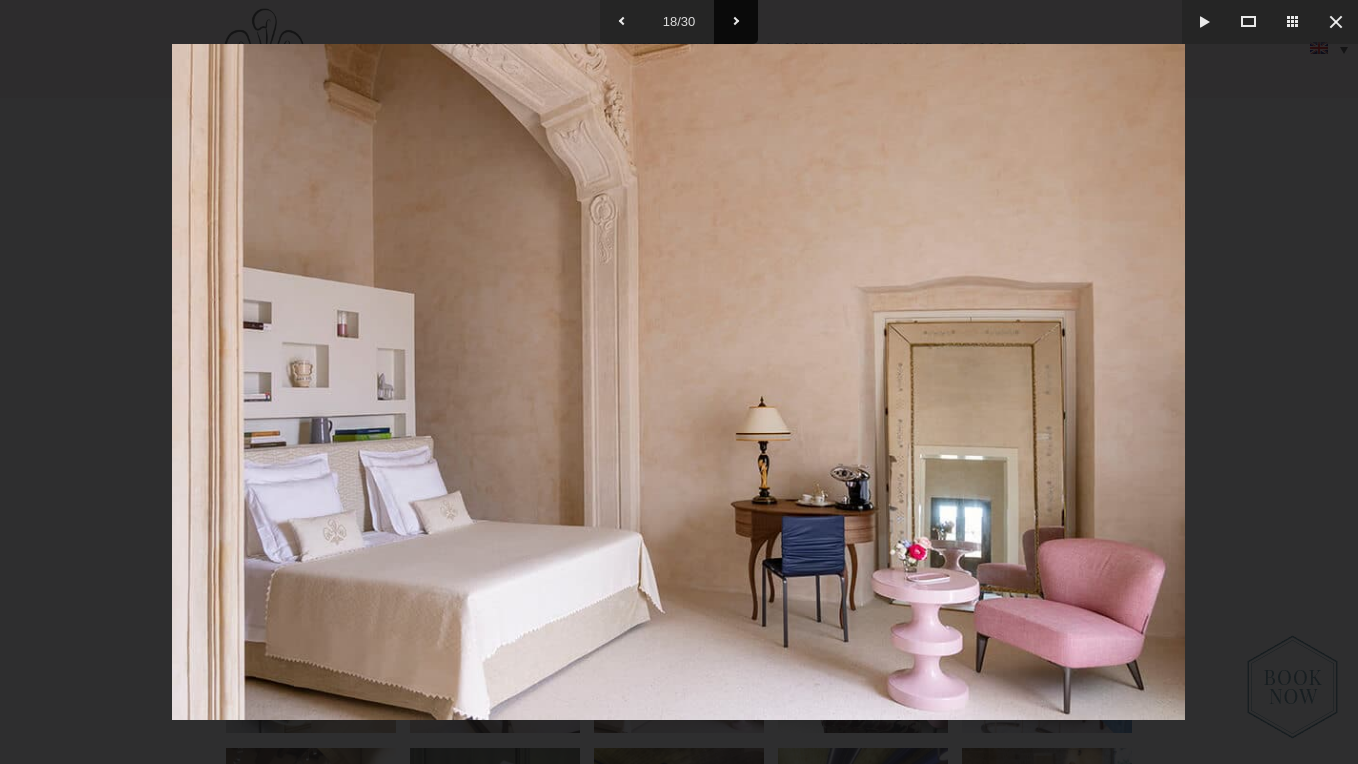 click at bounding box center [736, 22] 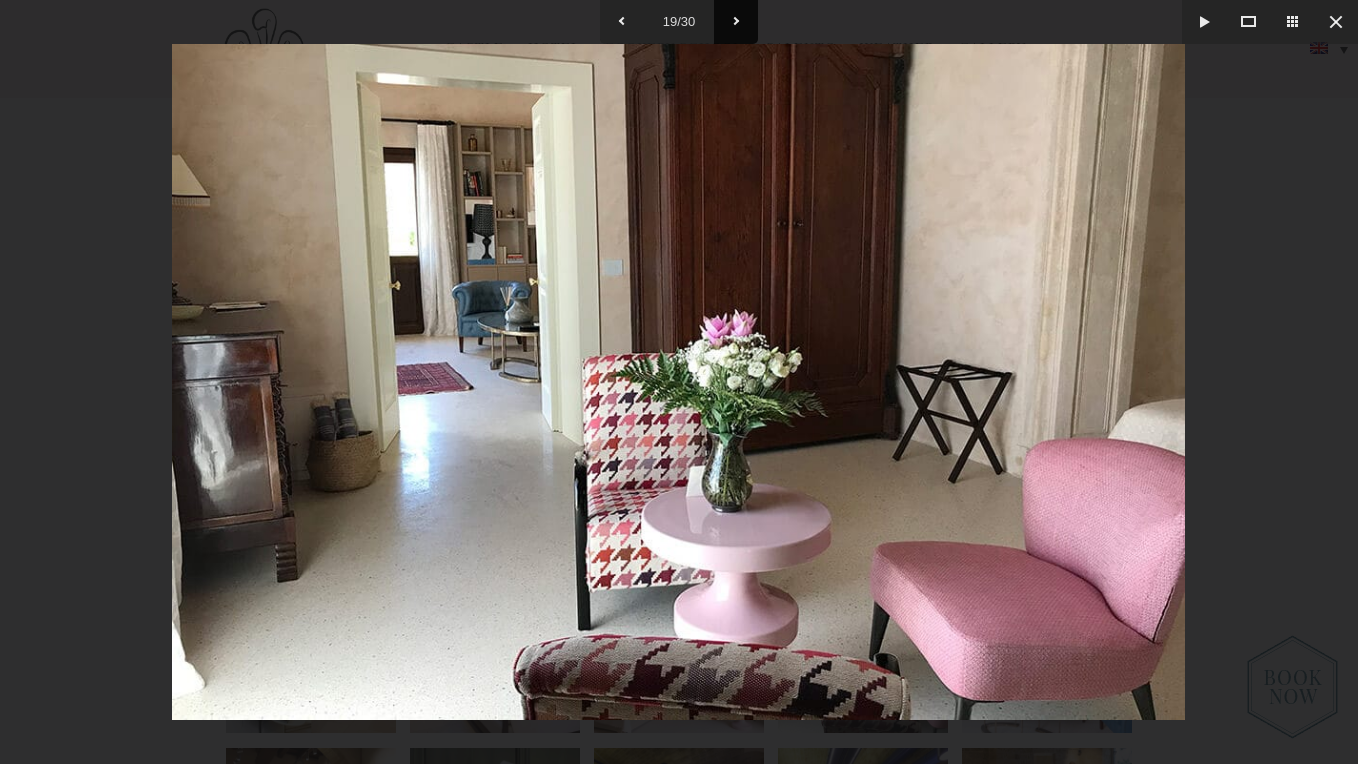 click at bounding box center [736, 22] 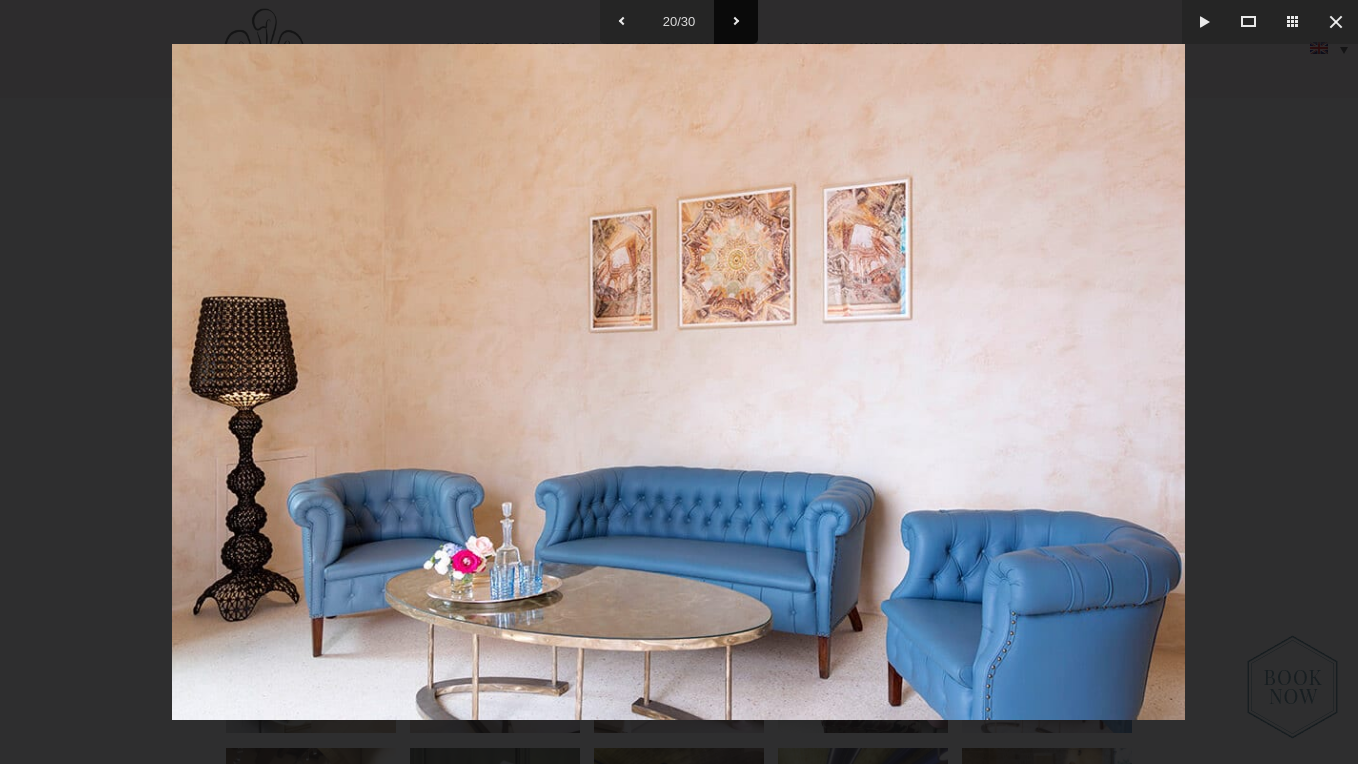click at bounding box center [736, 22] 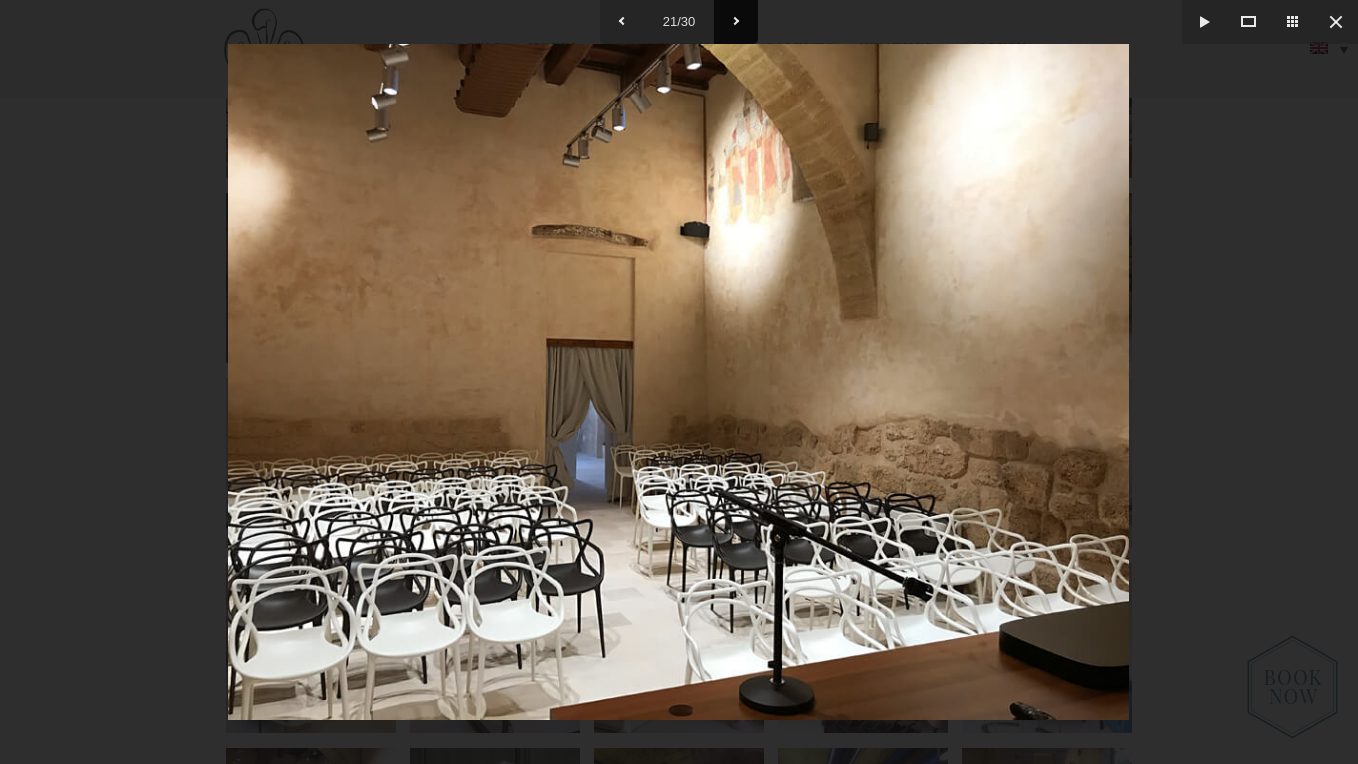 click at bounding box center (736, 22) 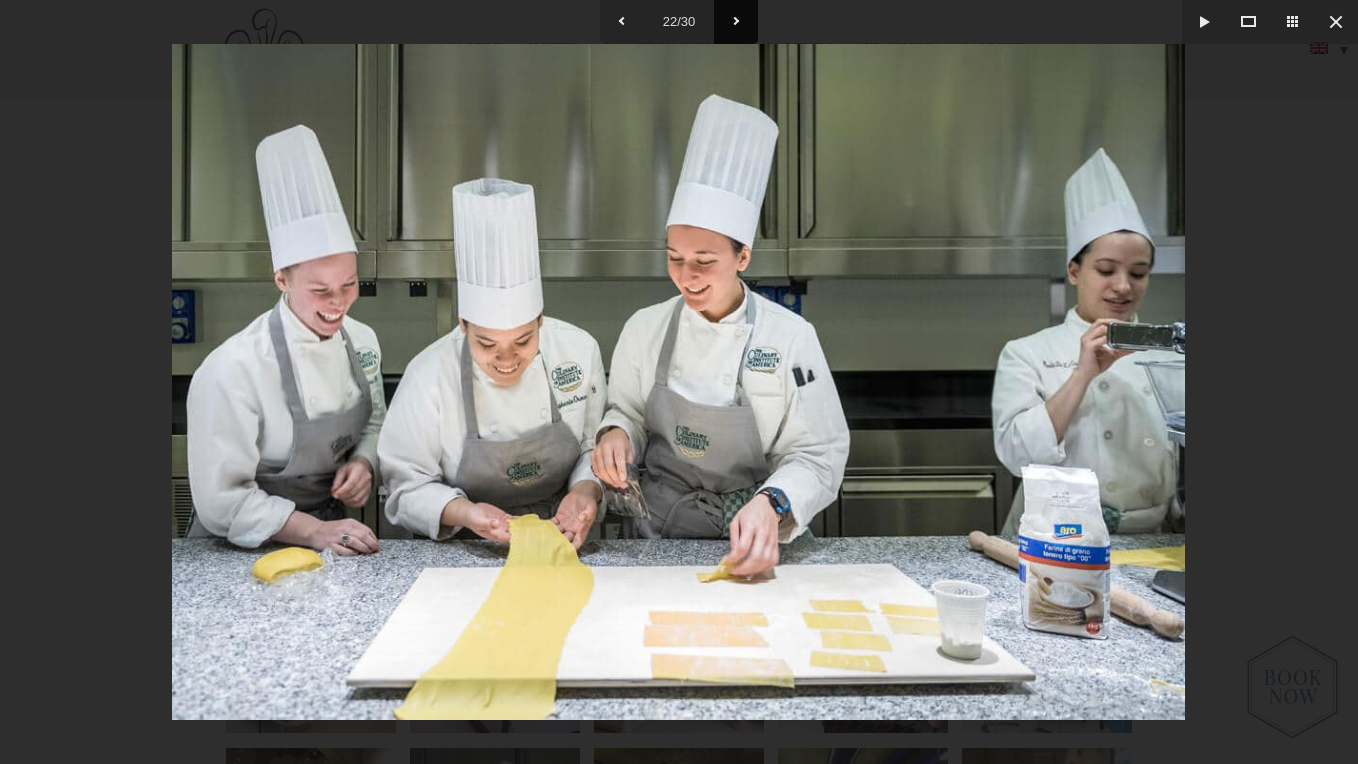 click at bounding box center (736, 22) 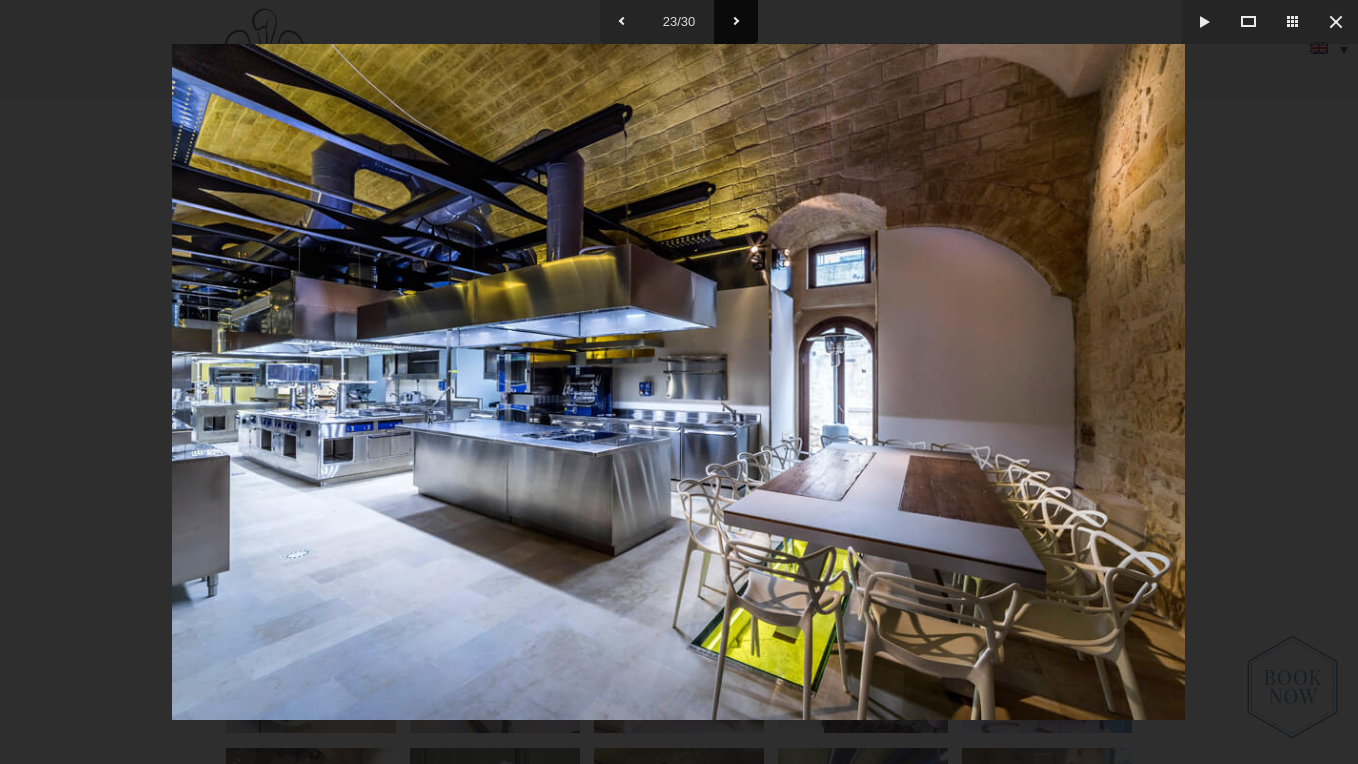 click at bounding box center [736, 22] 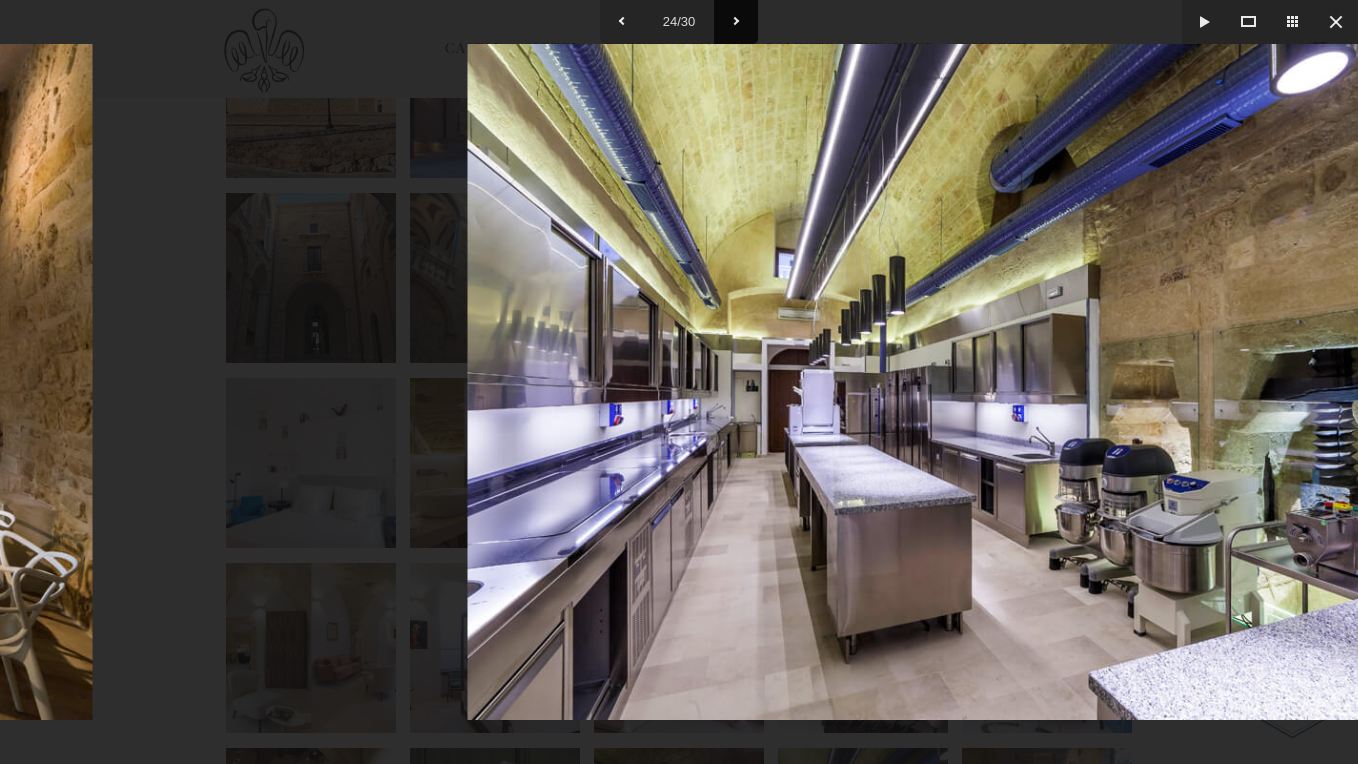 click at bounding box center (736, 22) 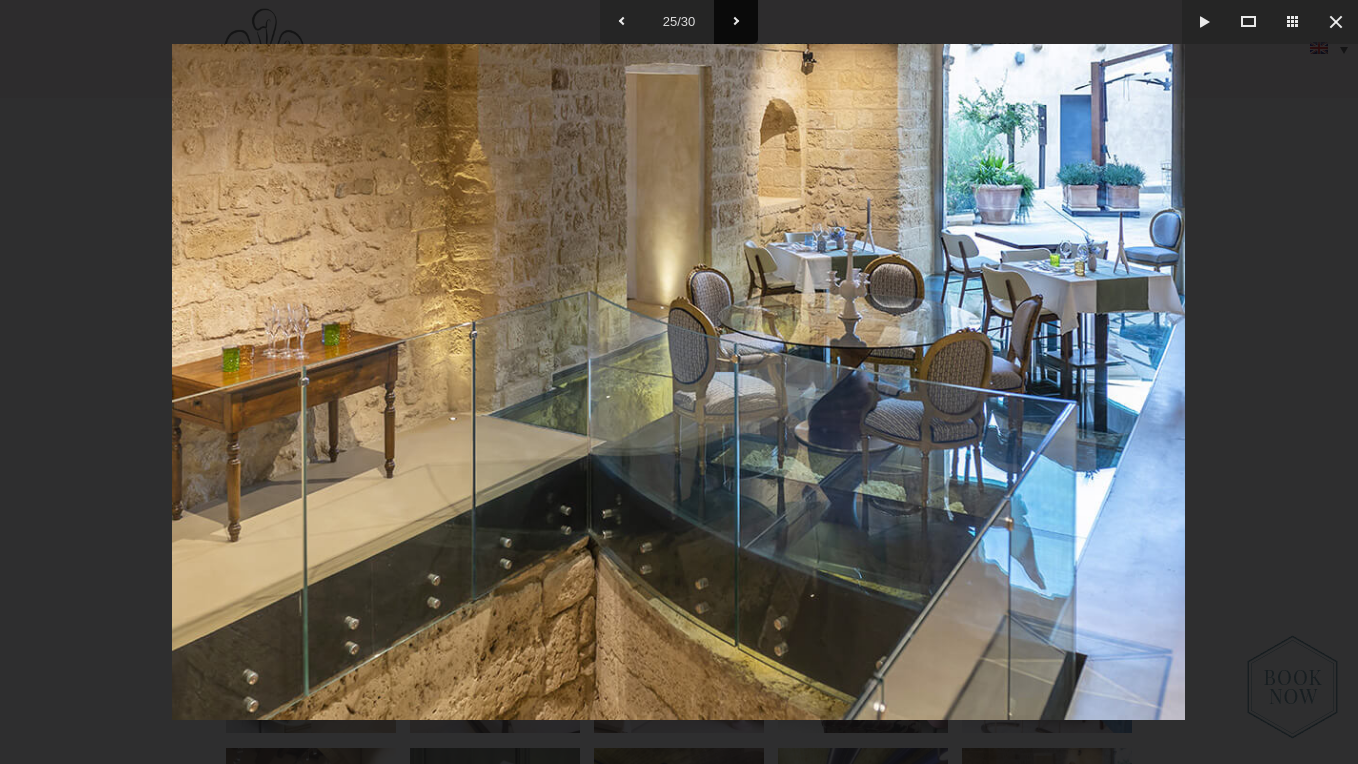 click at bounding box center [736, 22] 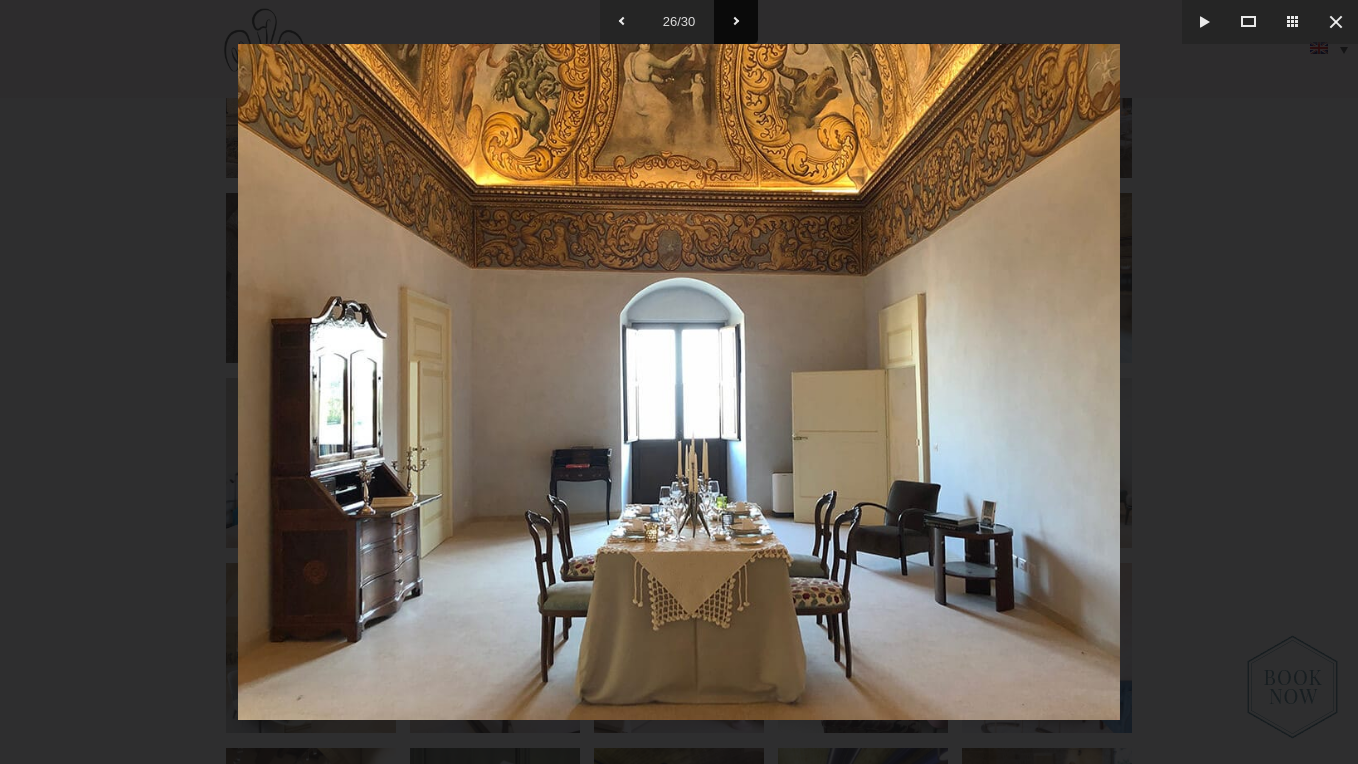 click at bounding box center [736, 22] 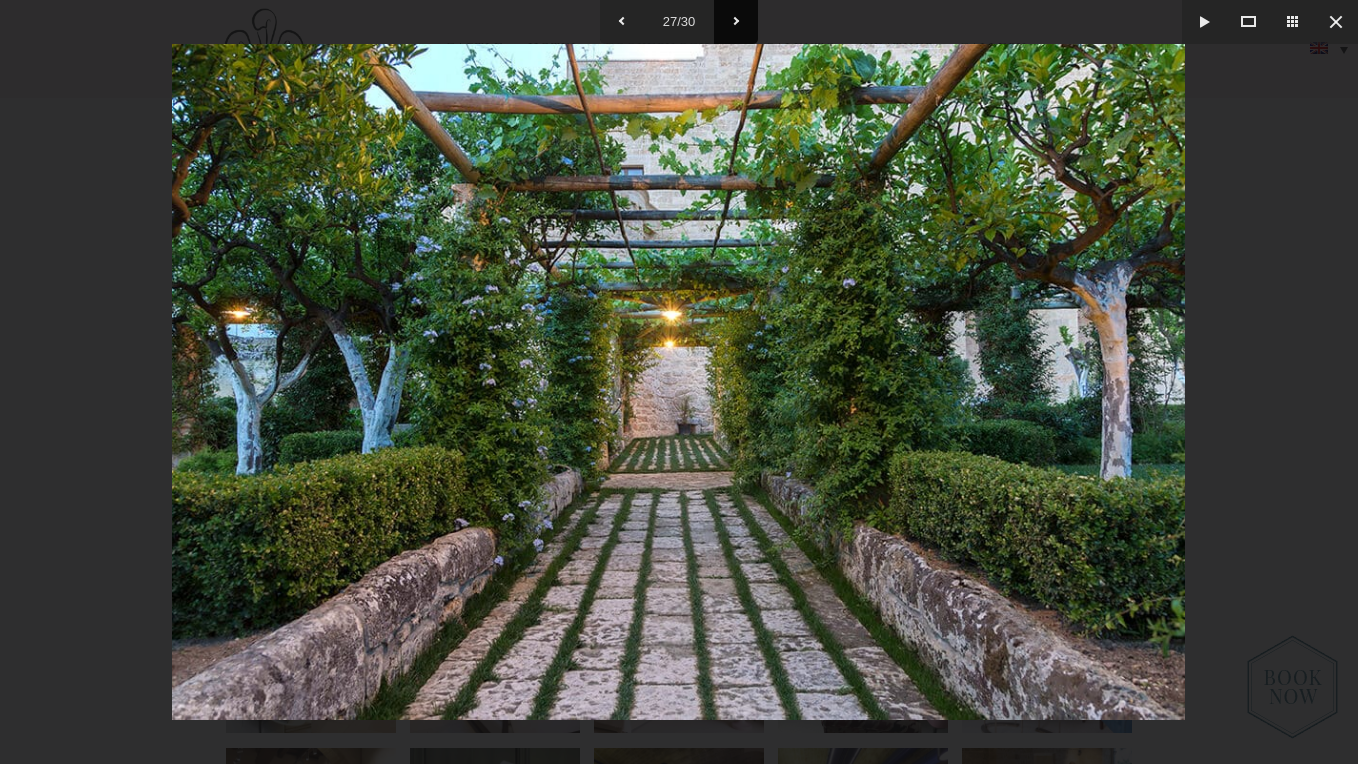click at bounding box center [736, 22] 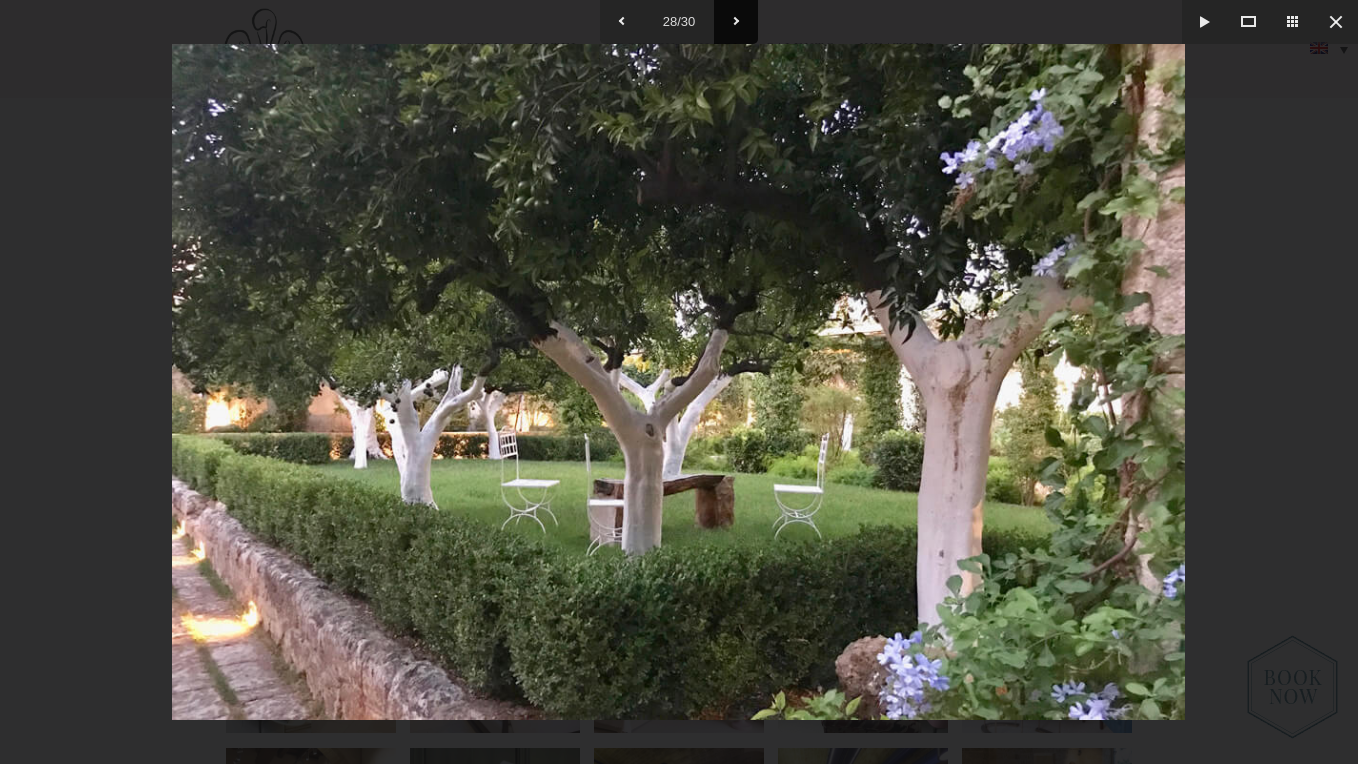 click at bounding box center (736, 22) 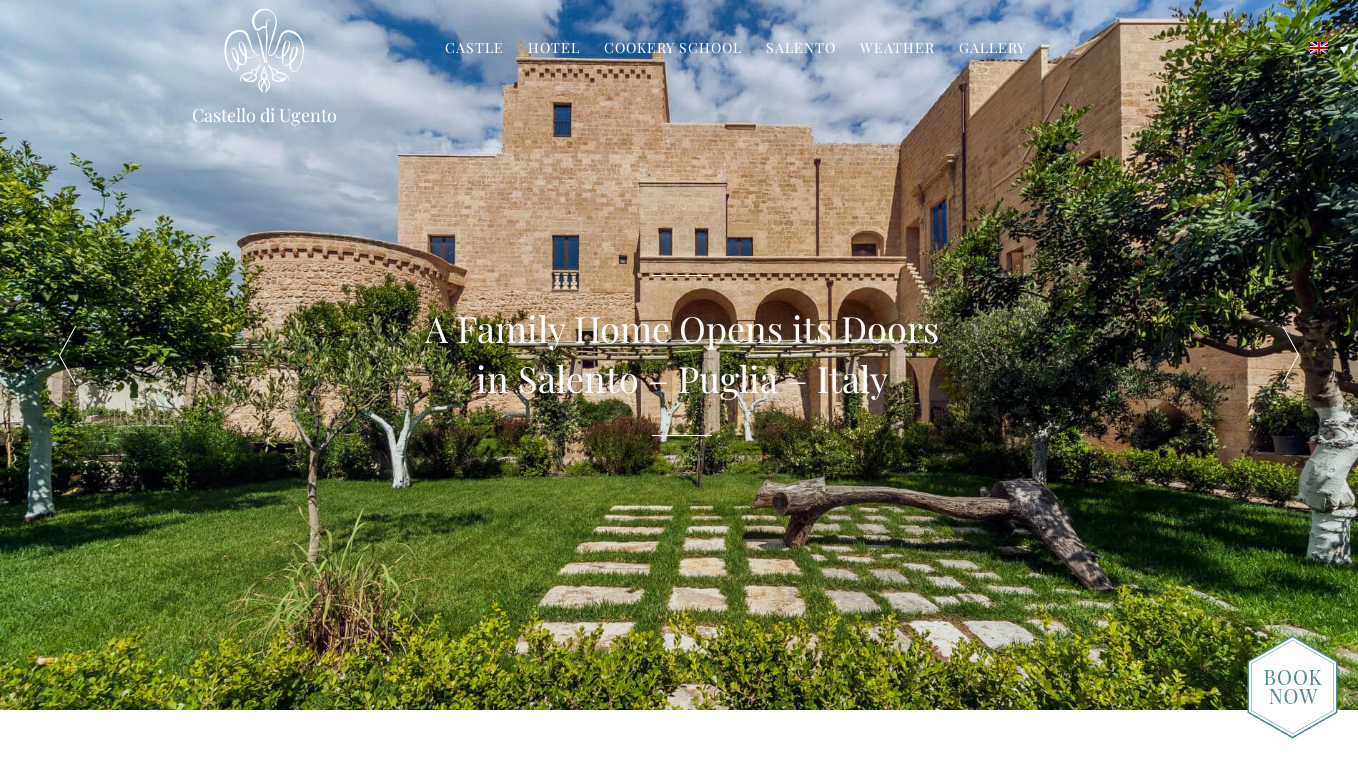 scroll, scrollTop: 0, scrollLeft: 0, axis: both 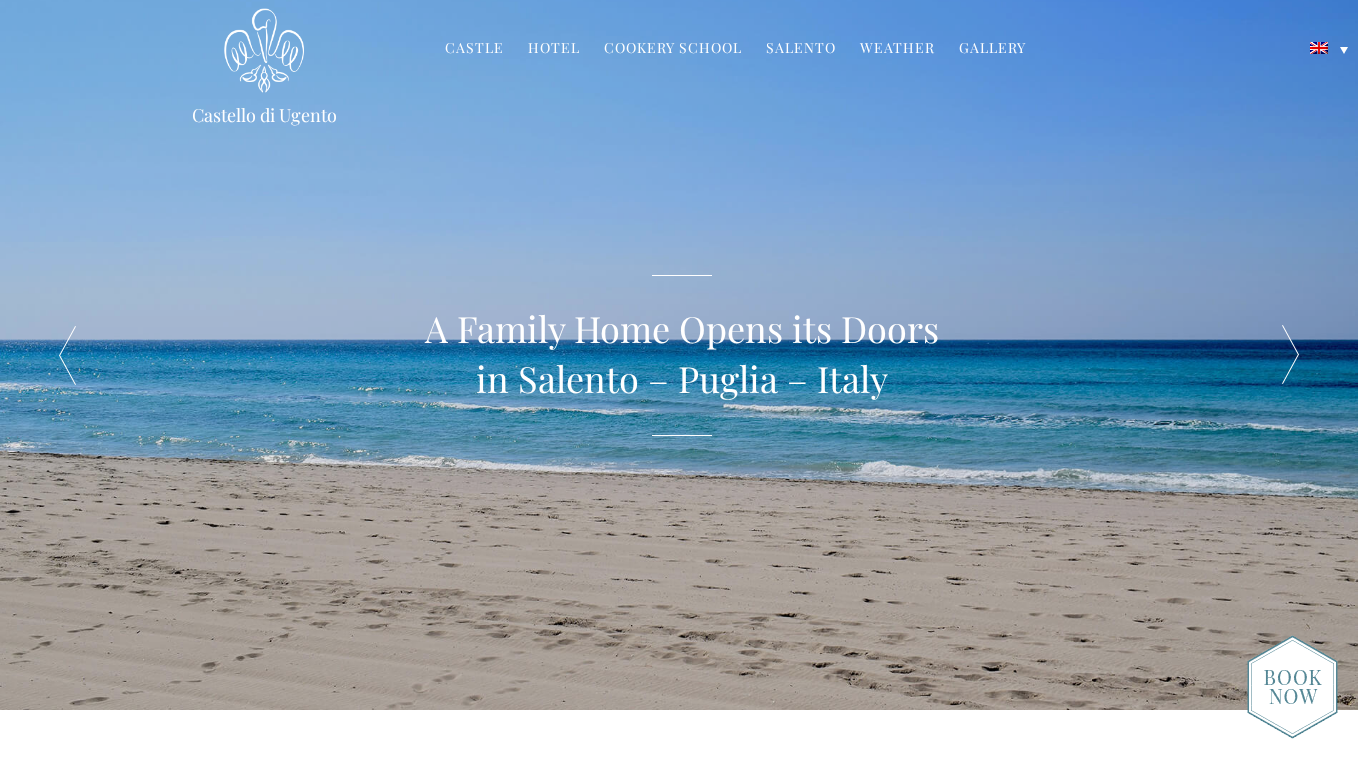 click on "Hotel" at bounding box center [554, 49] 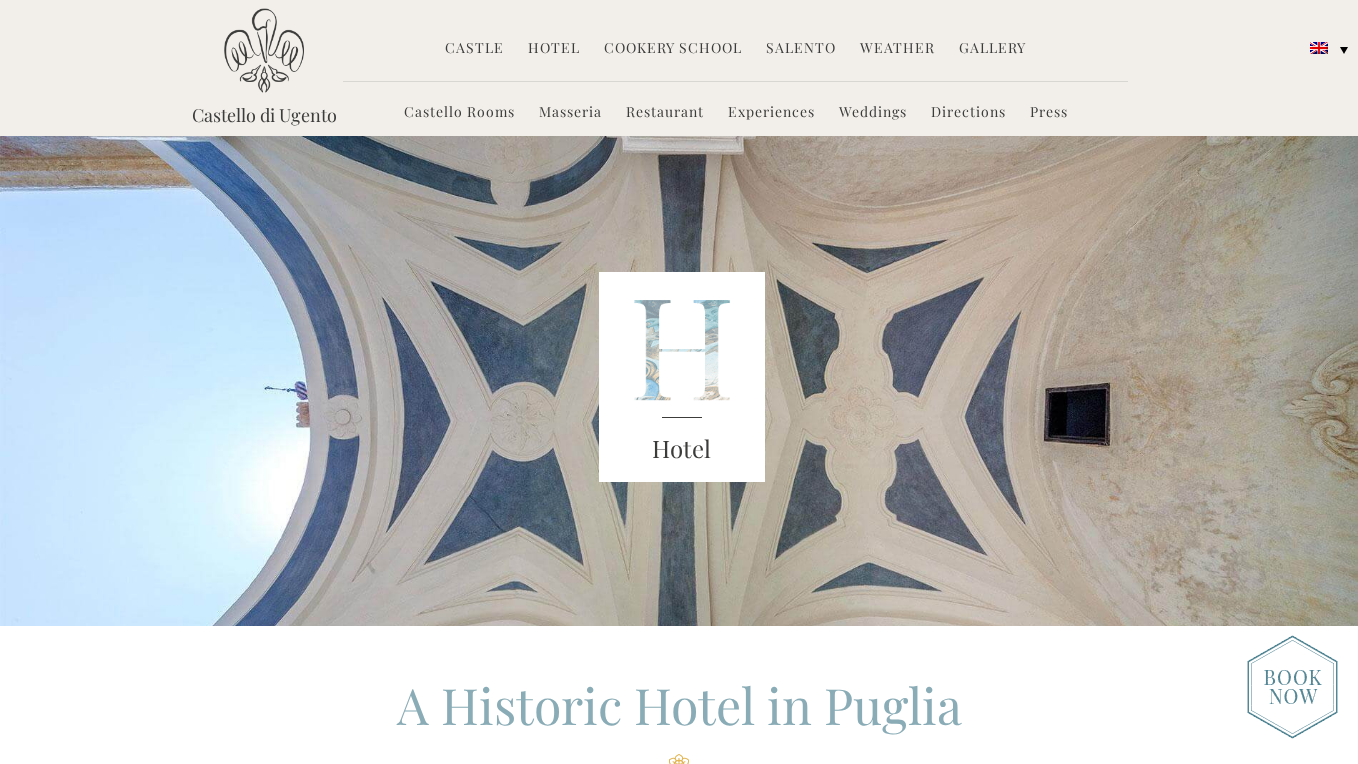 scroll, scrollTop: 0, scrollLeft: 0, axis: both 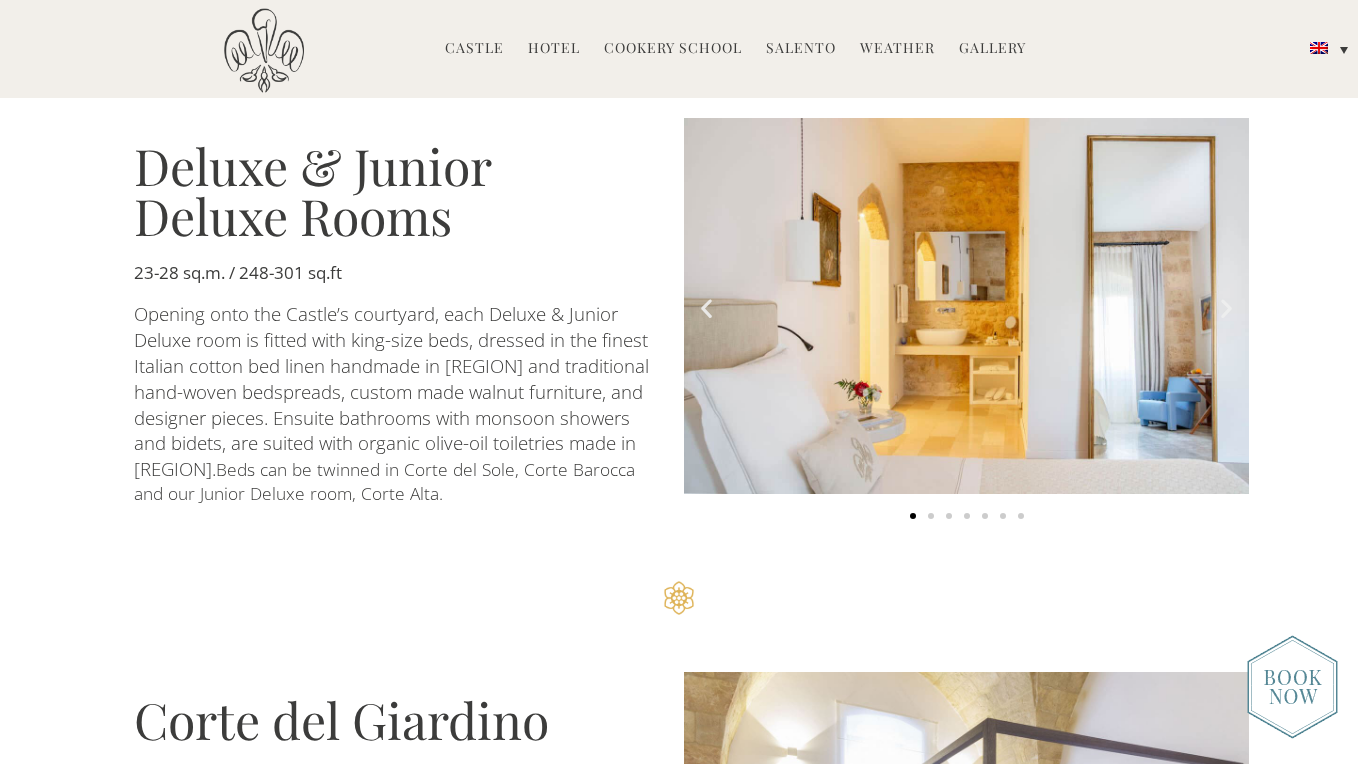 click at bounding box center [1226, 308] 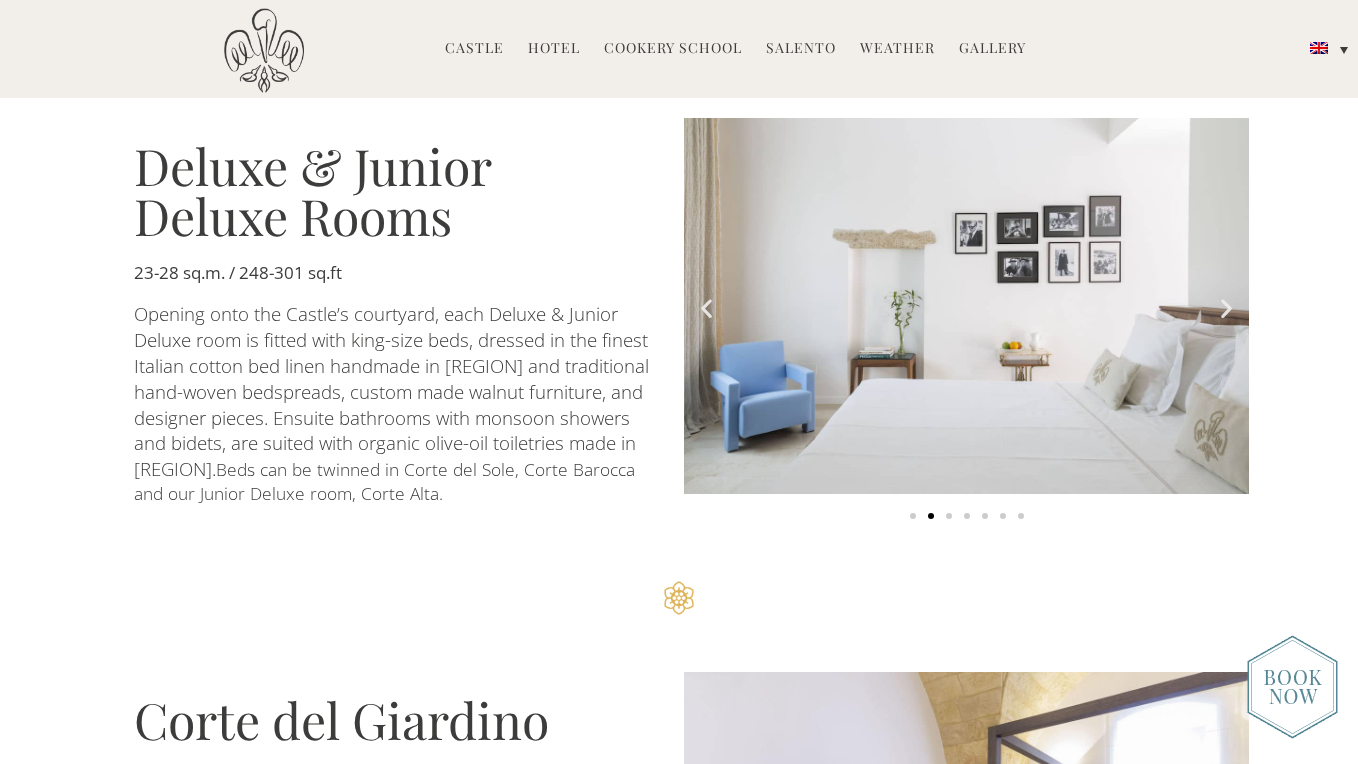 click at bounding box center (1226, 308) 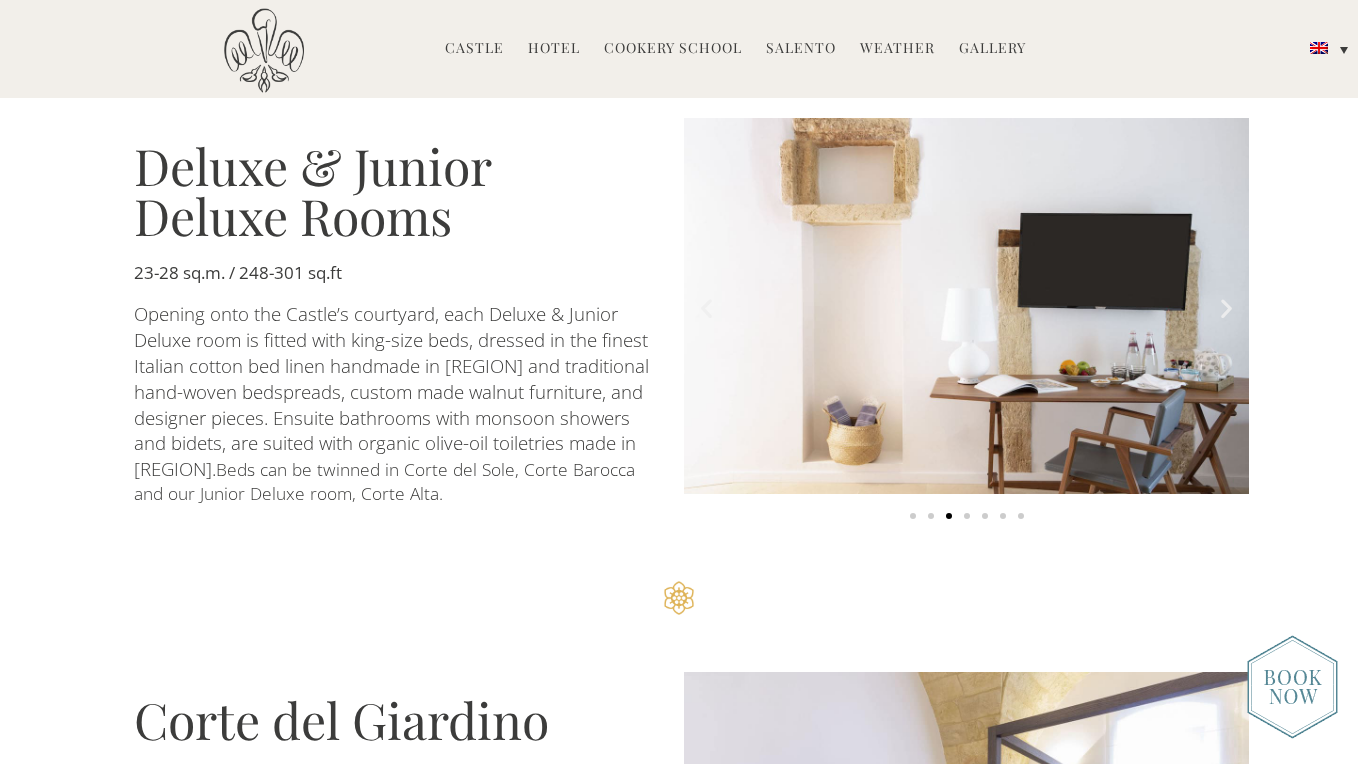 click at bounding box center (1226, 308) 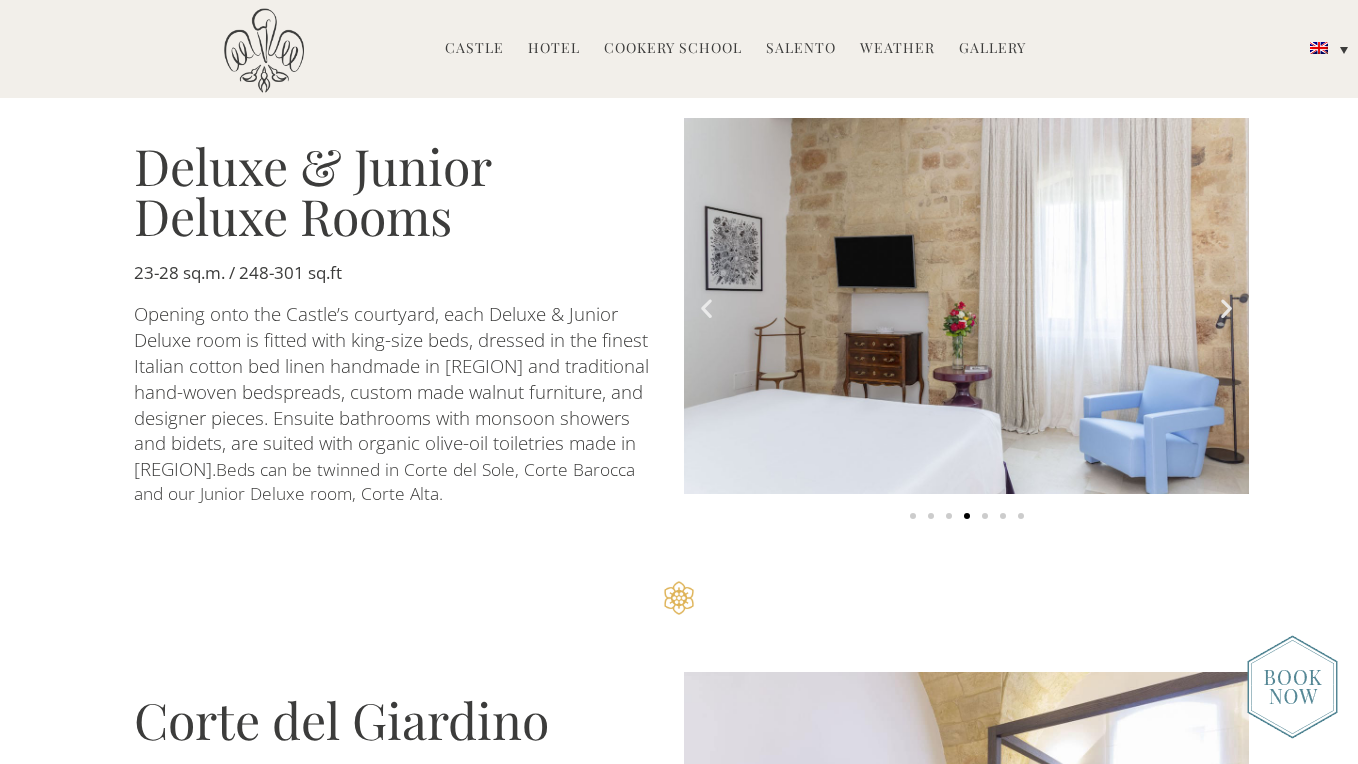 click at bounding box center (1226, 308) 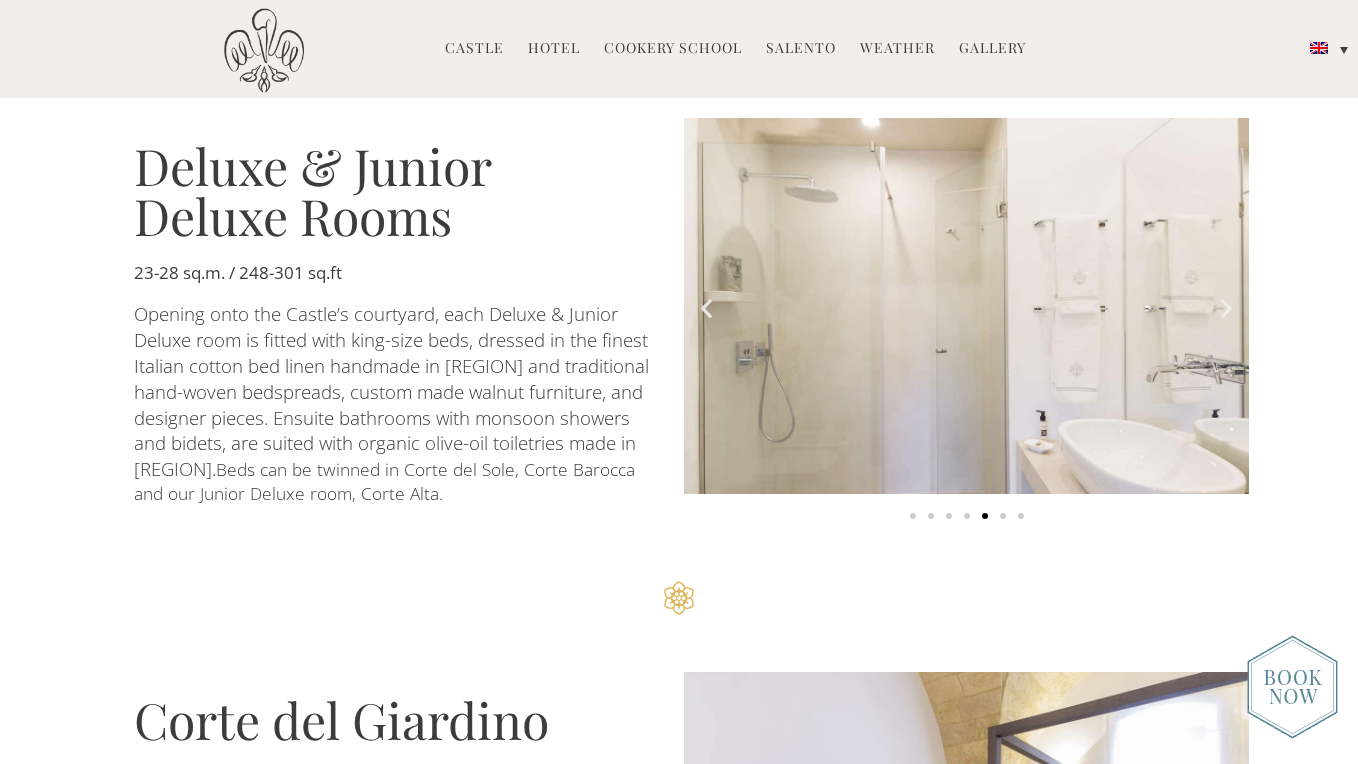 click at bounding box center [1226, 308] 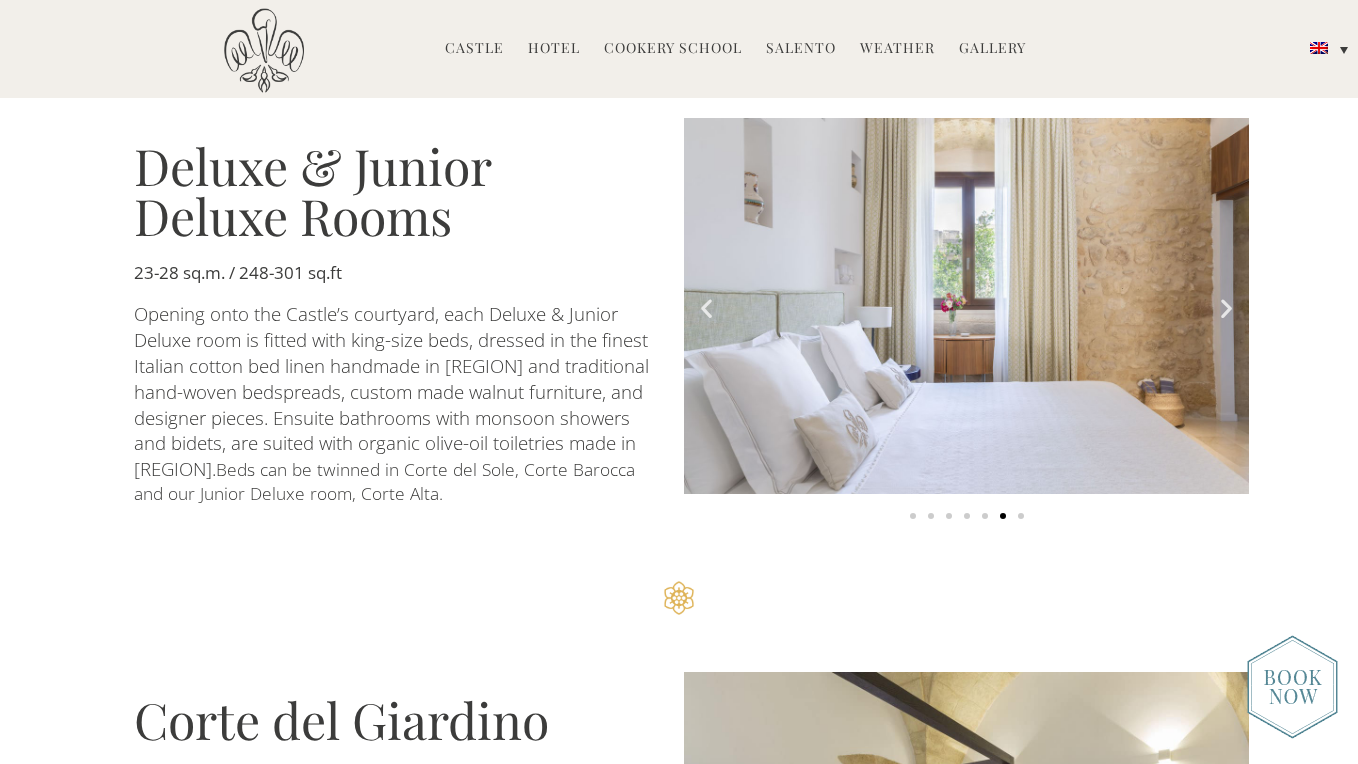 click at bounding box center (1226, 308) 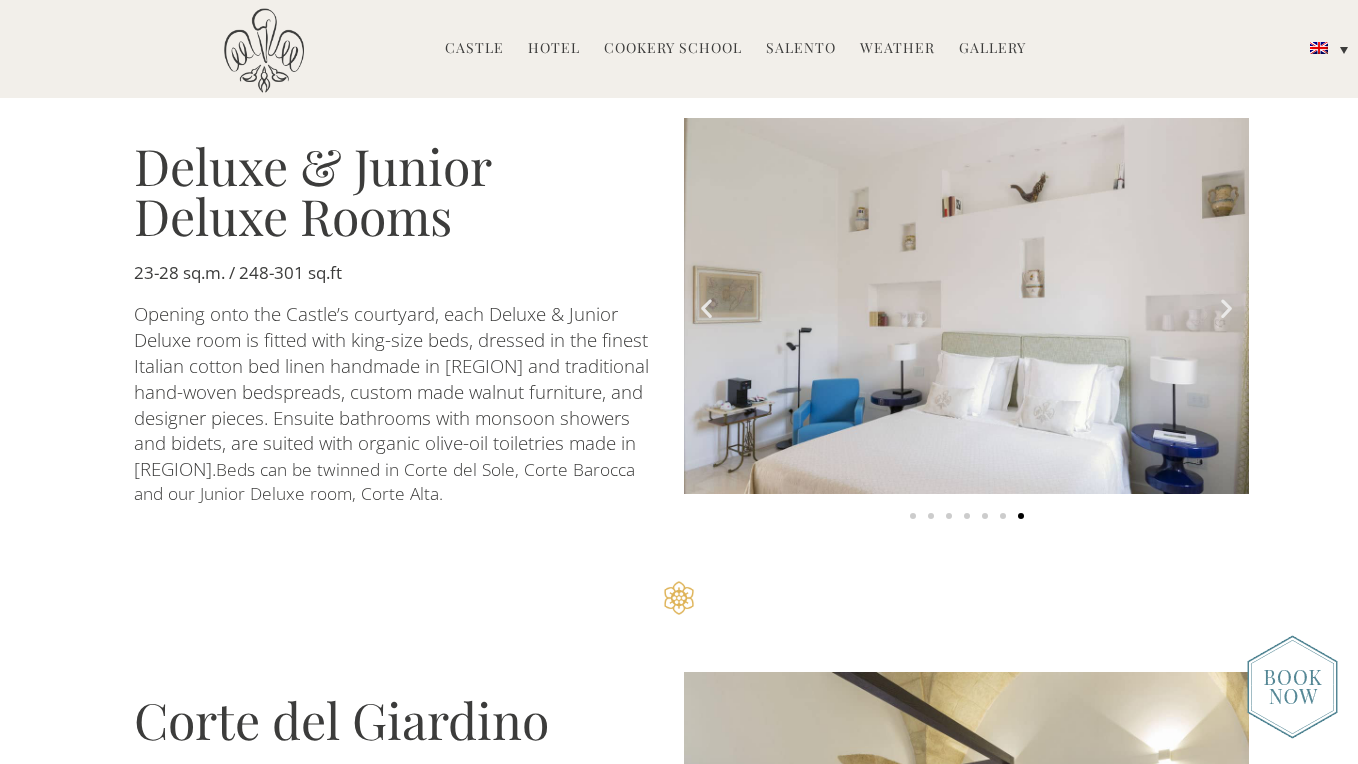 click at bounding box center [1226, 308] 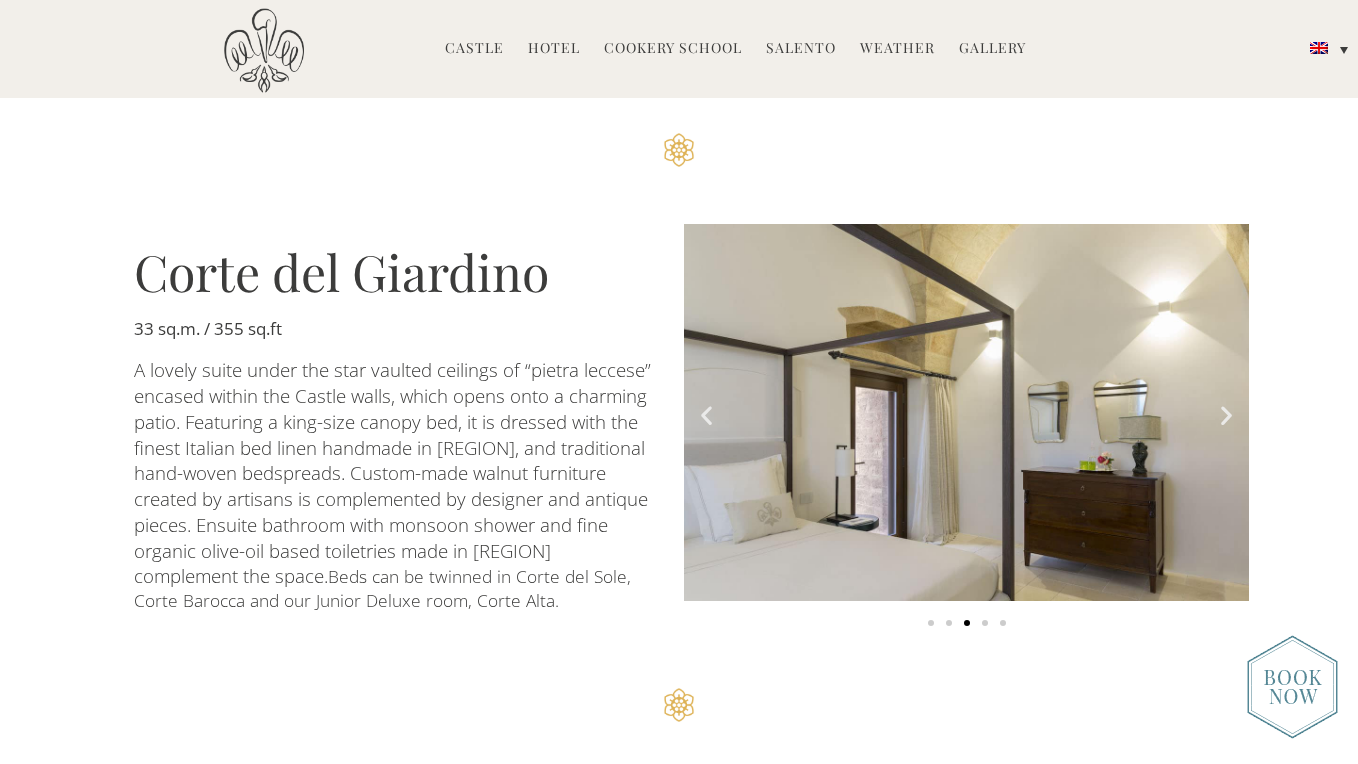 scroll, scrollTop: 1588, scrollLeft: 0, axis: vertical 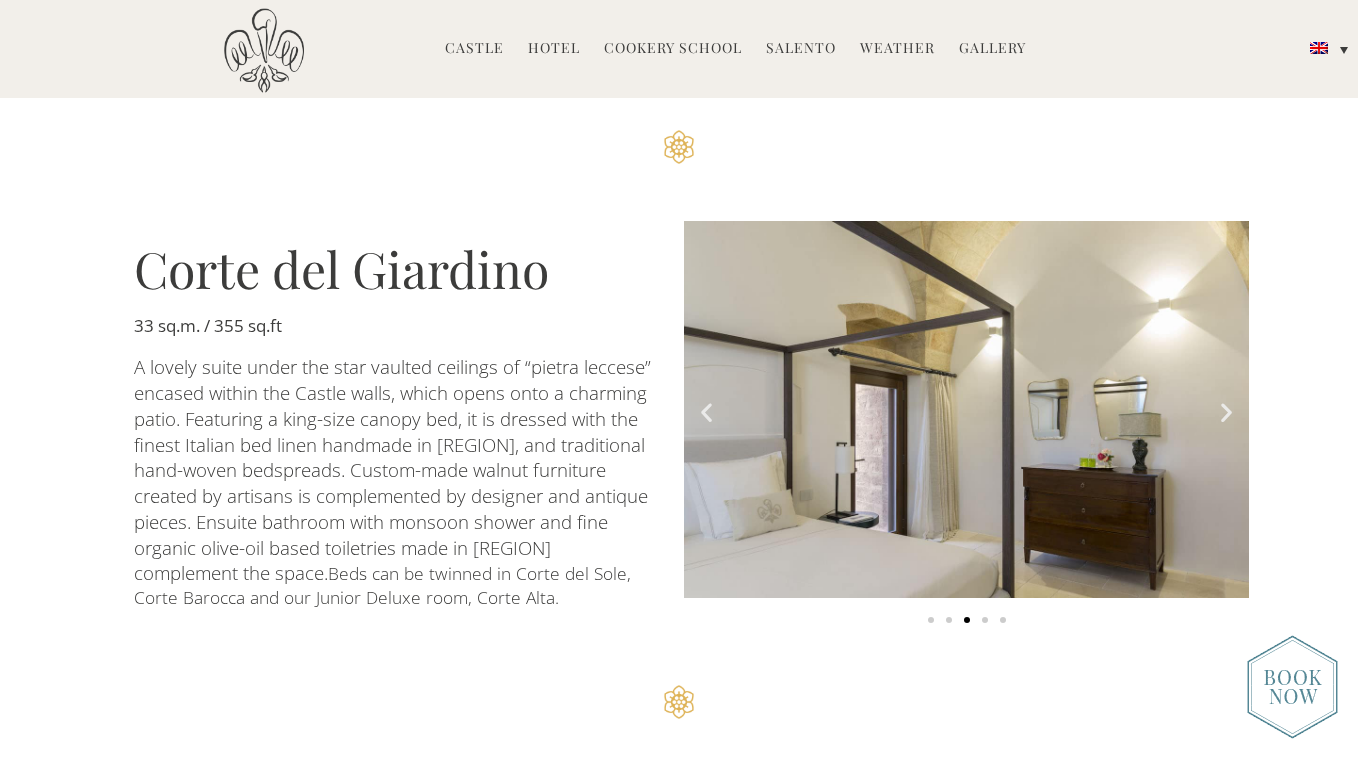 click at bounding box center [1226, 412] 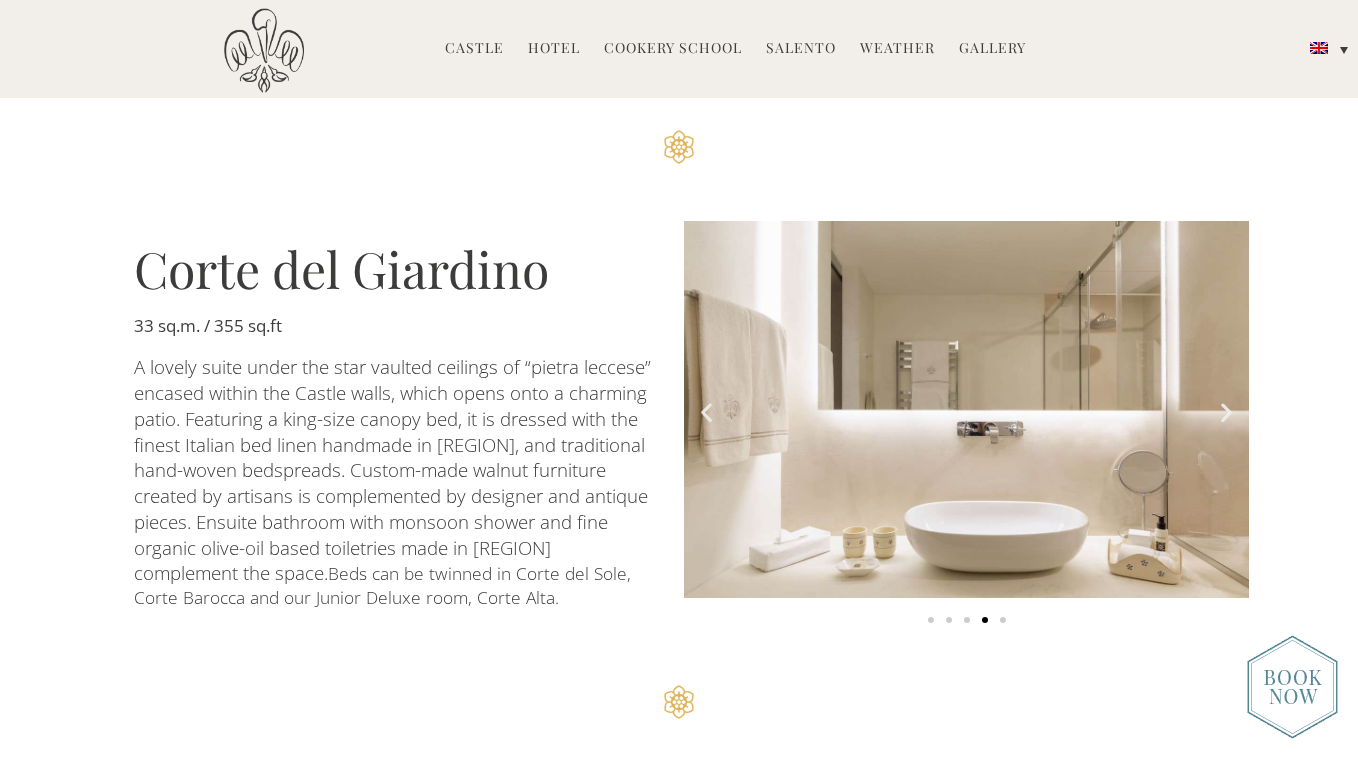 click at bounding box center (1226, 412) 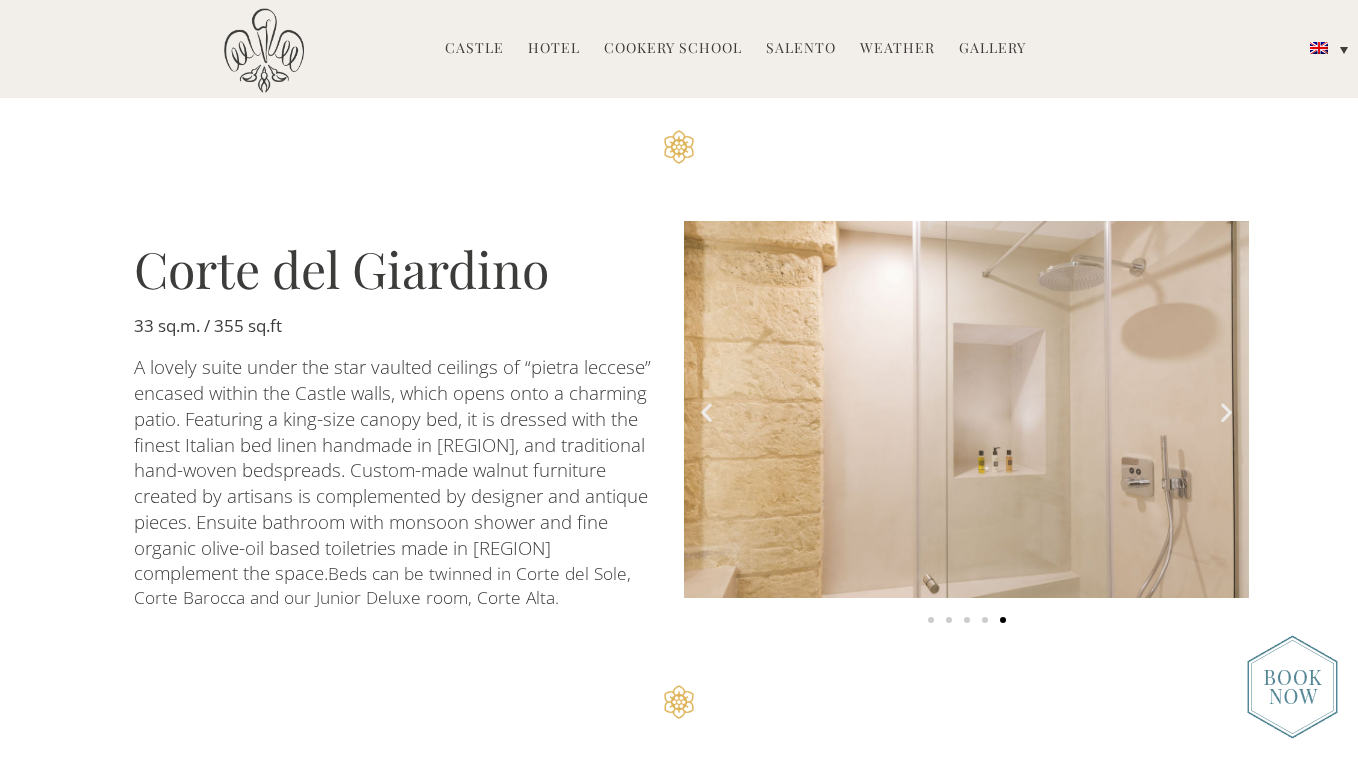 click at bounding box center [1226, 412] 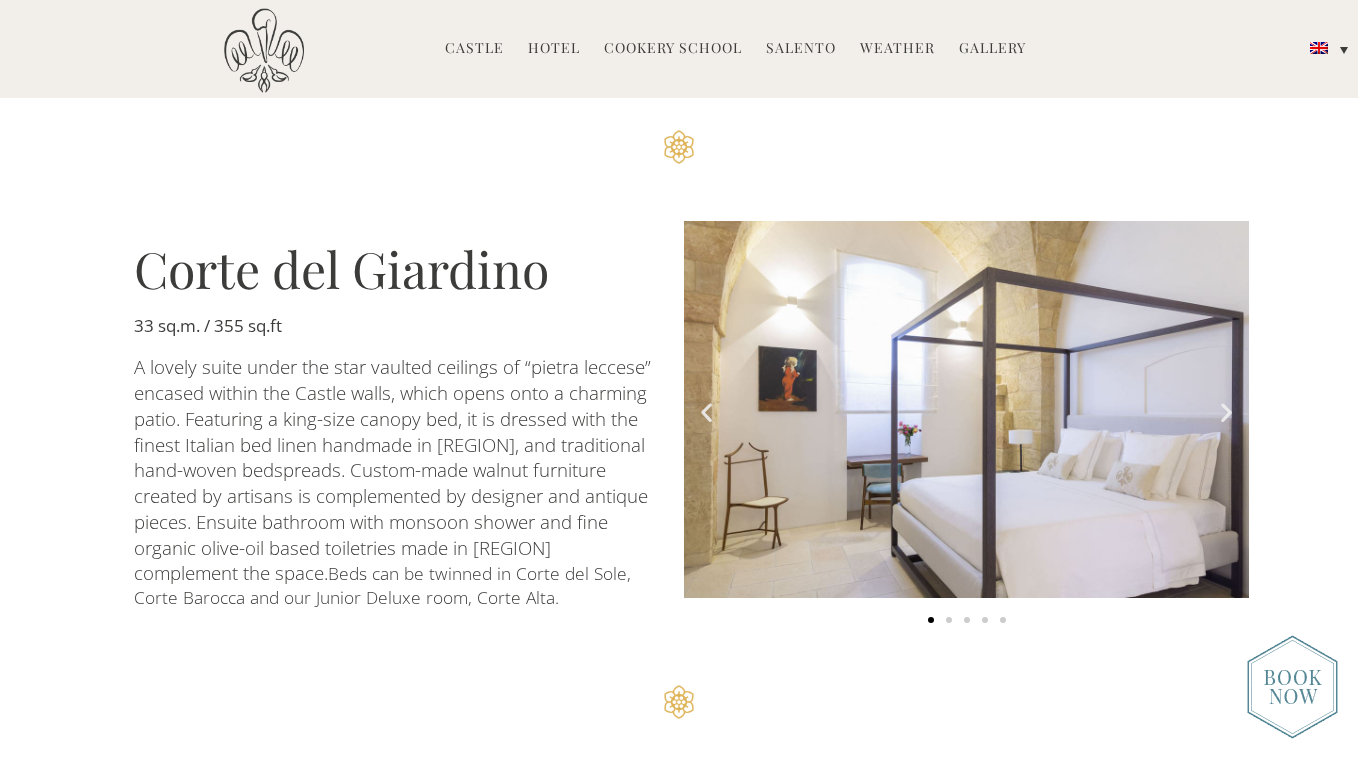 click at bounding box center [1226, 412] 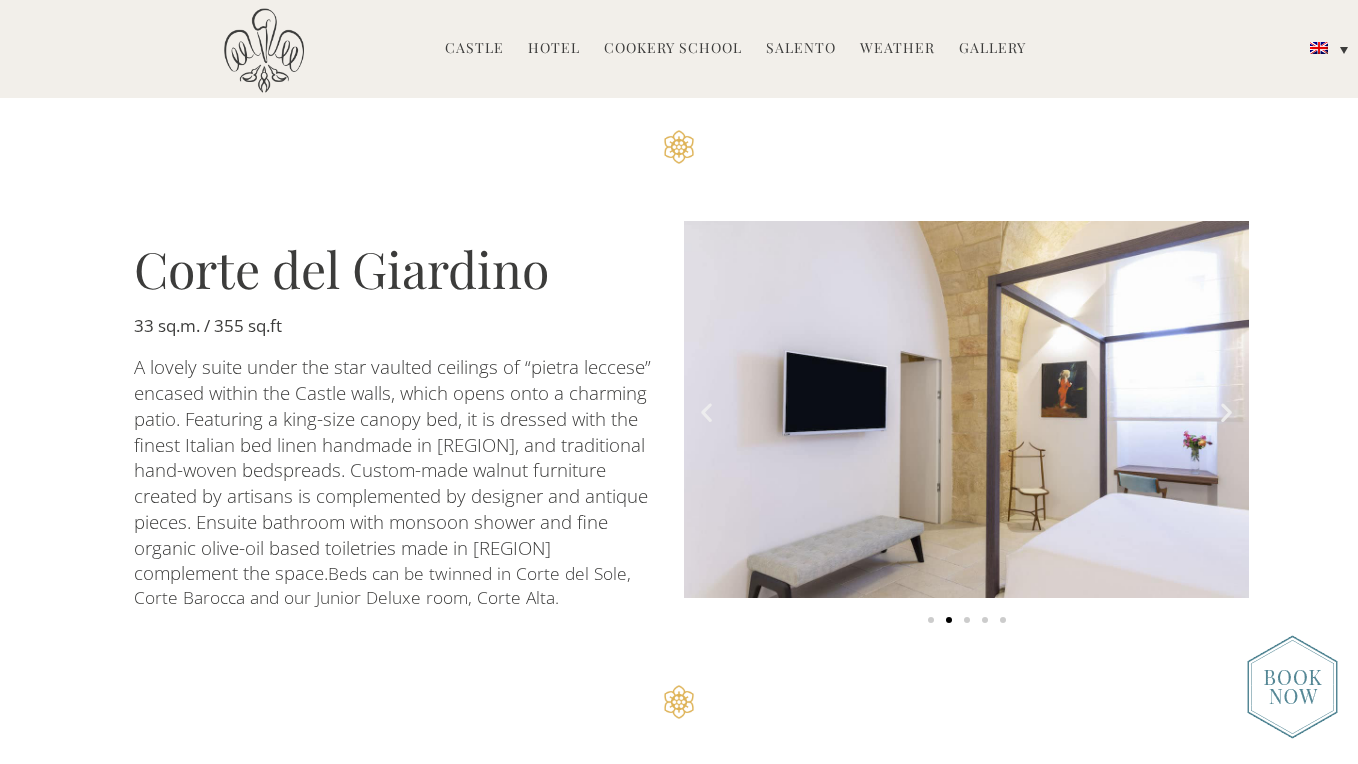 click at bounding box center [1226, 412] 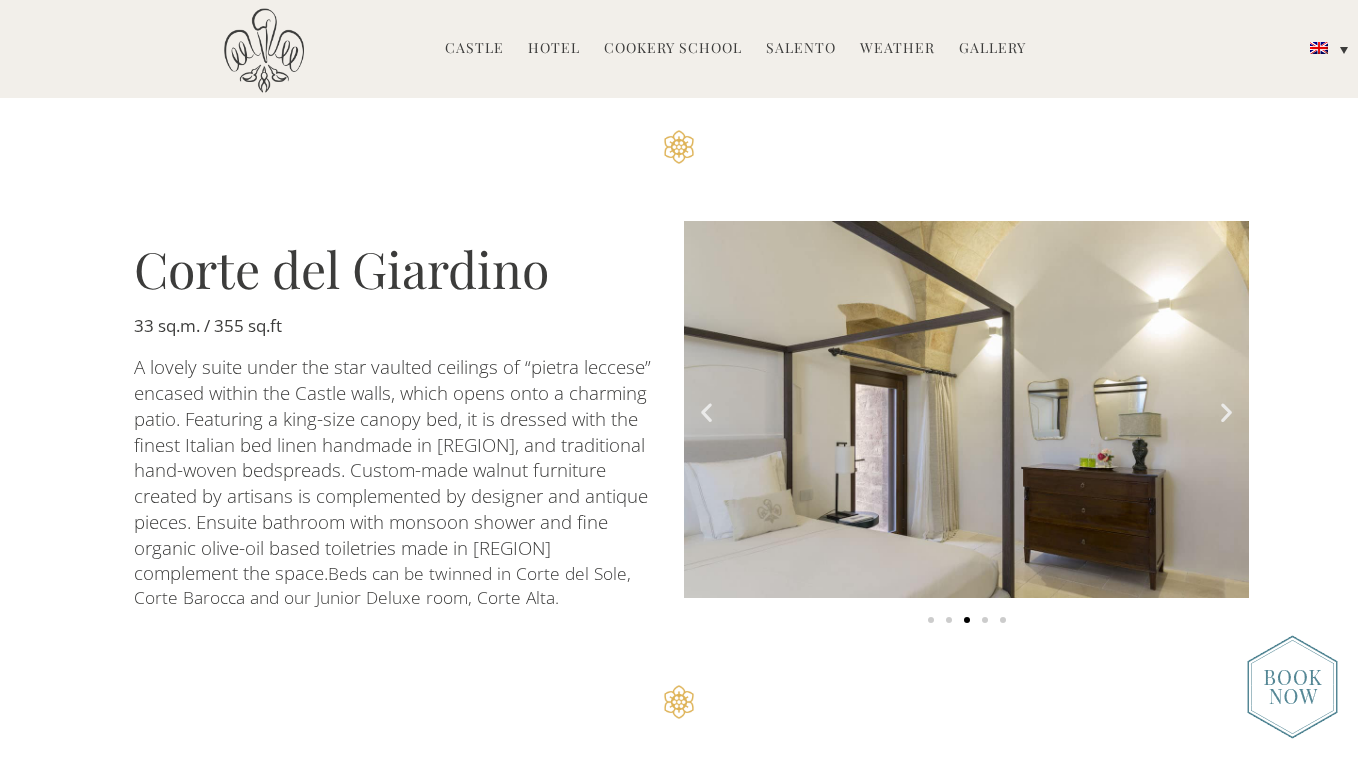 click at bounding box center (1226, 412) 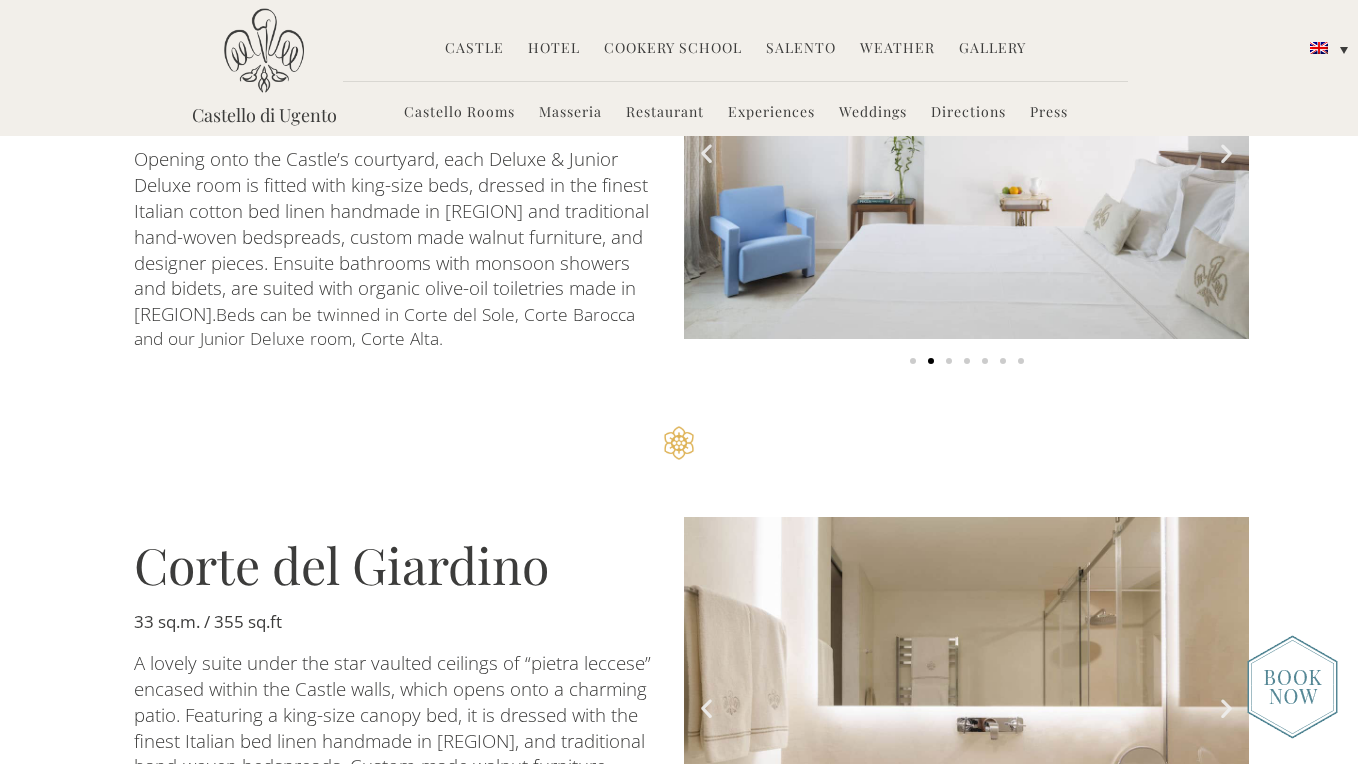 scroll, scrollTop: 1272, scrollLeft: 0, axis: vertical 